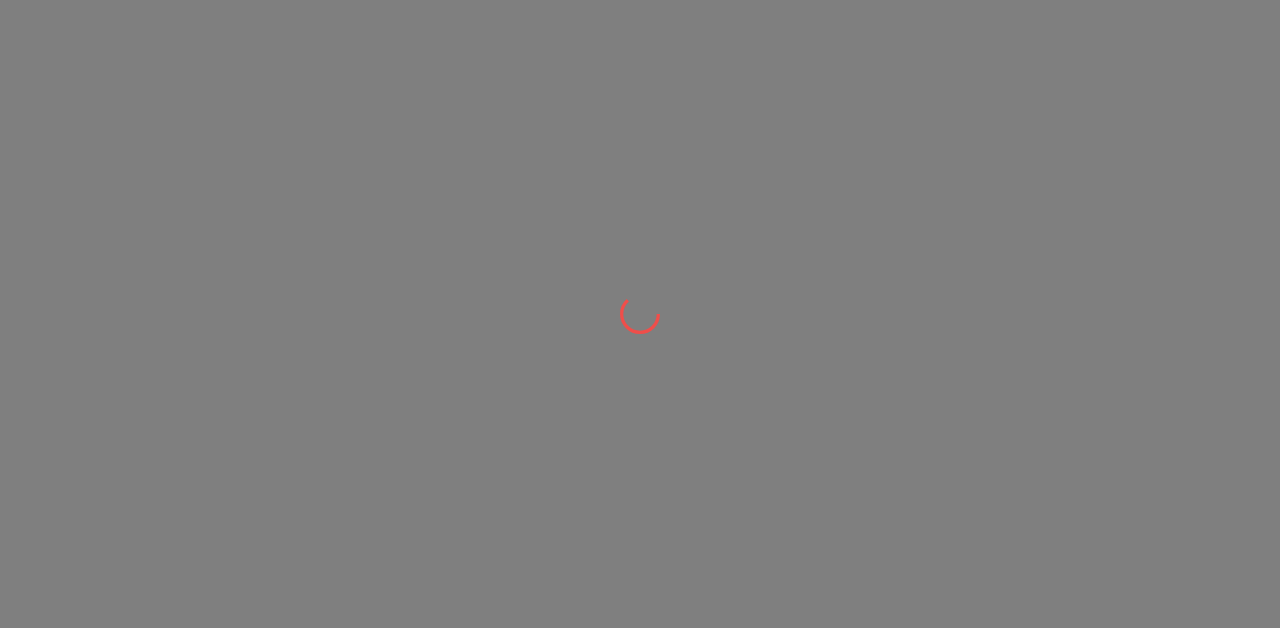 scroll, scrollTop: 0, scrollLeft: 0, axis: both 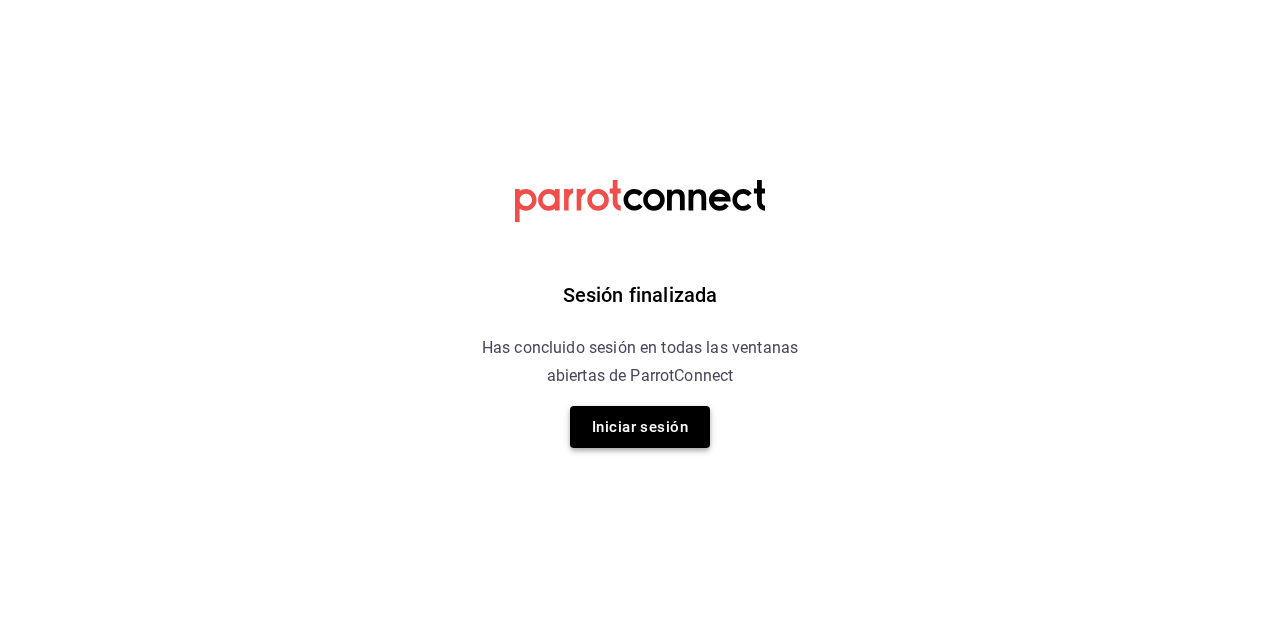 click on "Iniciar sesión" at bounding box center [640, 427] 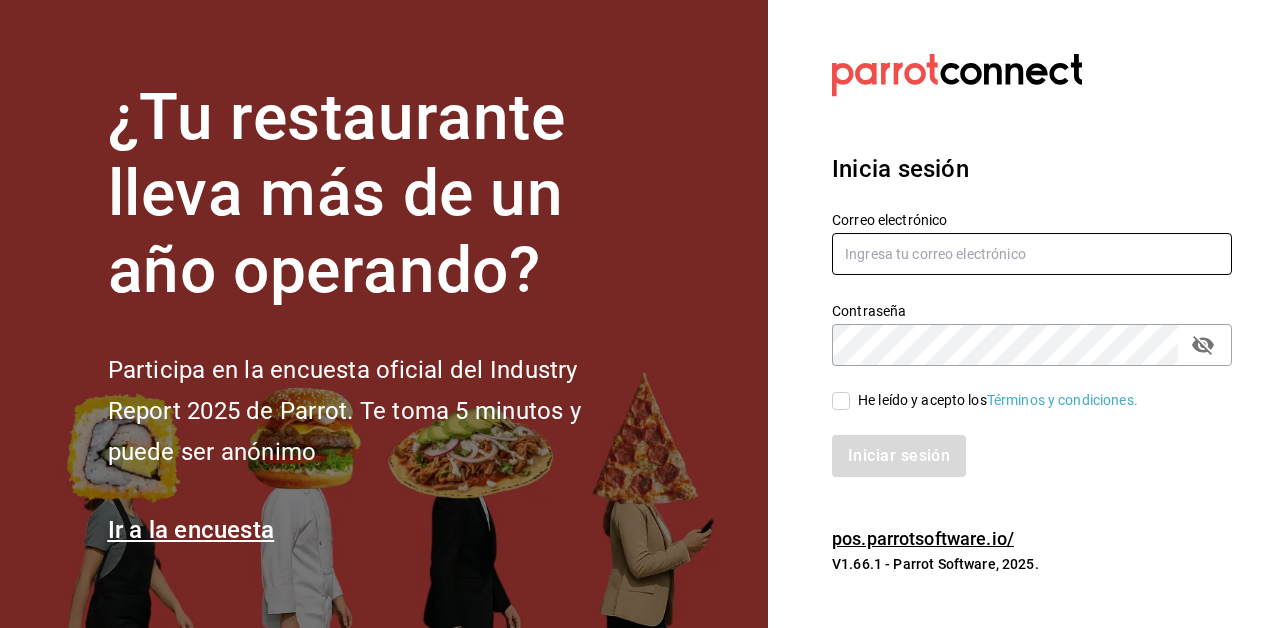 type on "[EMAIL]" 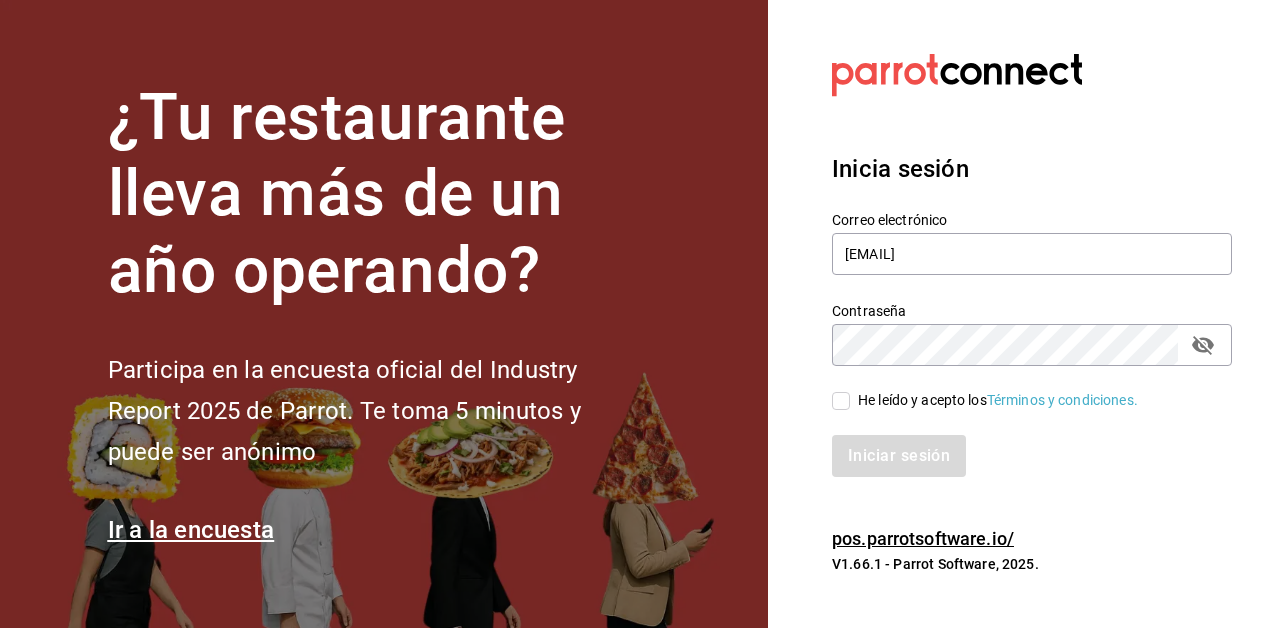 click on "He leído y acepto los  Términos y condiciones." at bounding box center [841, 401] 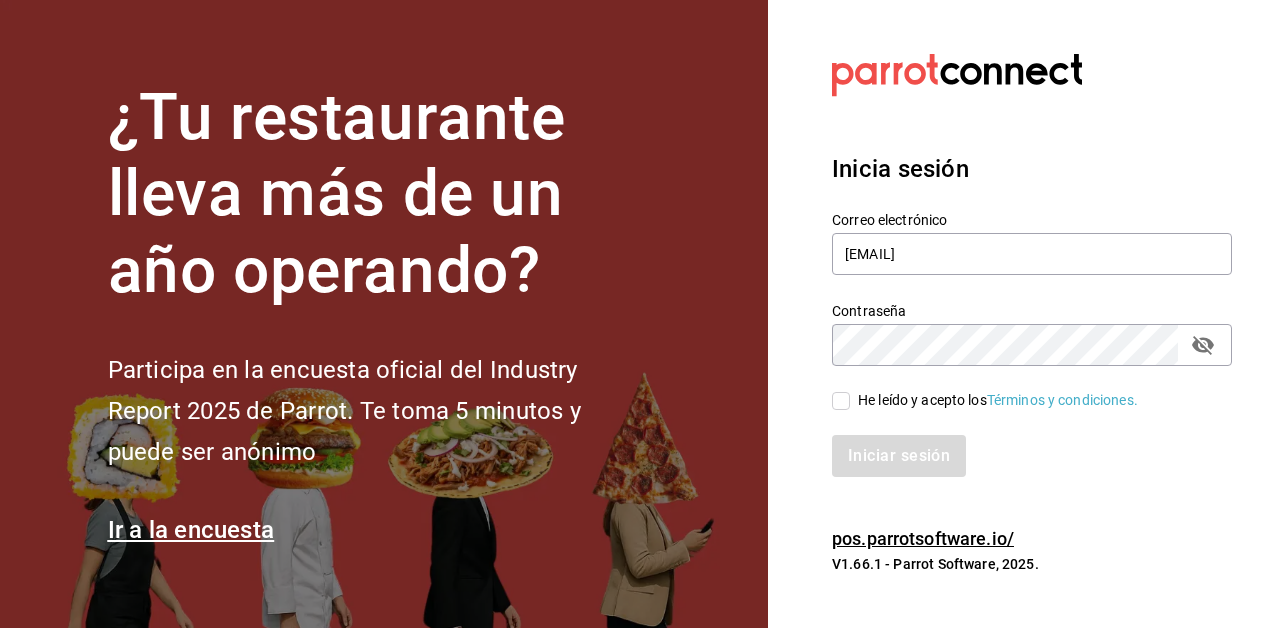 checkbox on "true" 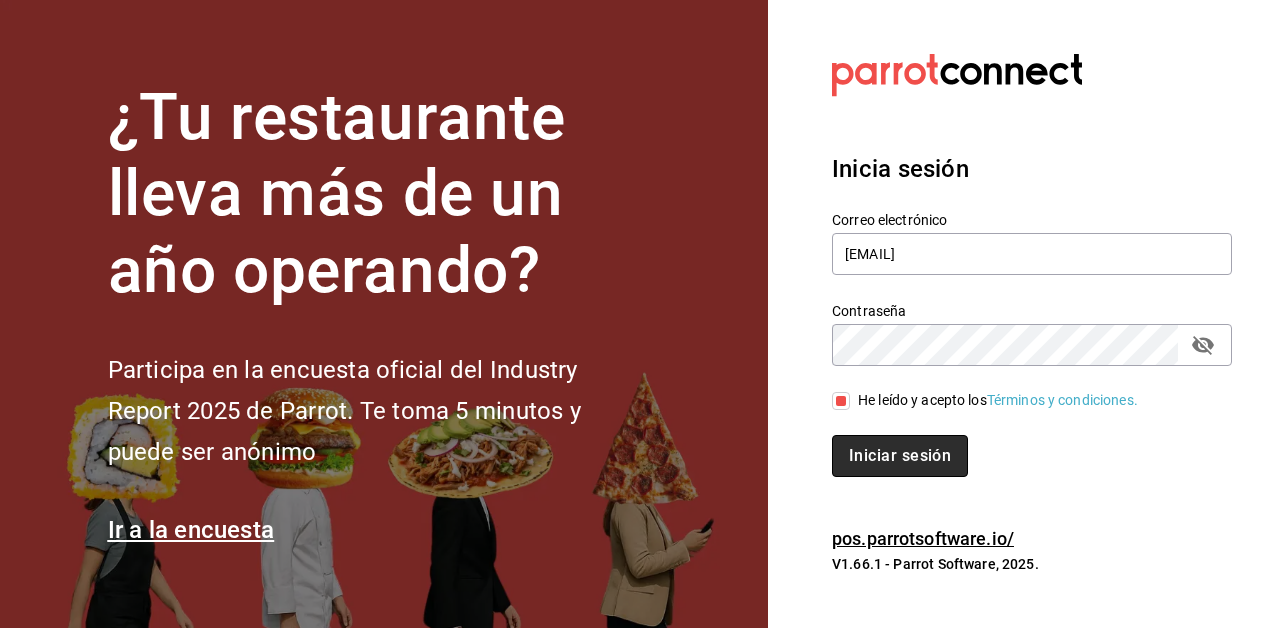 click on "Iniciar sesión" at bounding box center (900, 456) 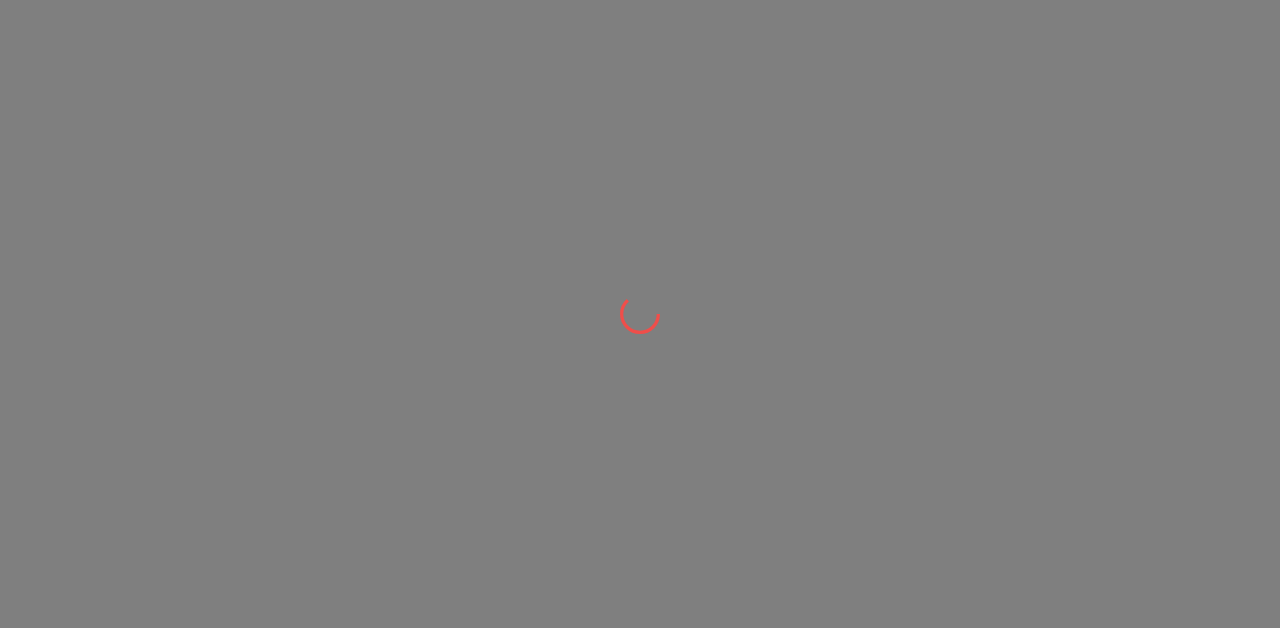 scroll, scrollTop: 0, scrollLeft: 0, axis: both 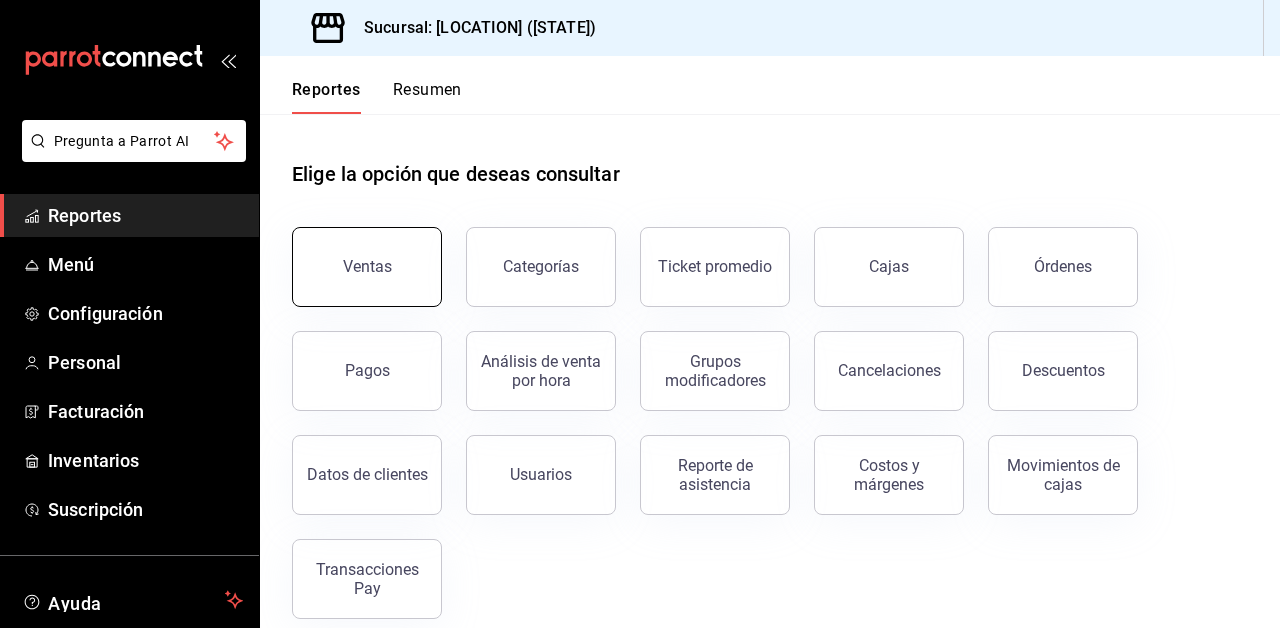 click on "Ventas" at bounding box center (367, 267) 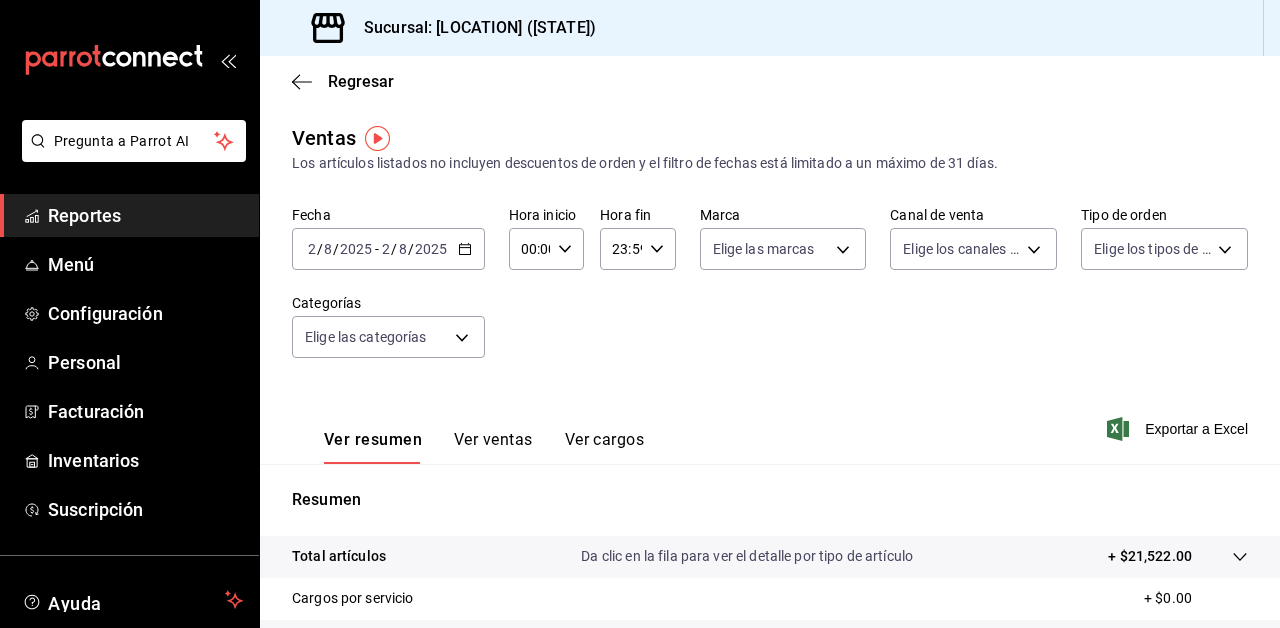 scroll, scrollTop: 0, scrollLeft: 0, axis: both 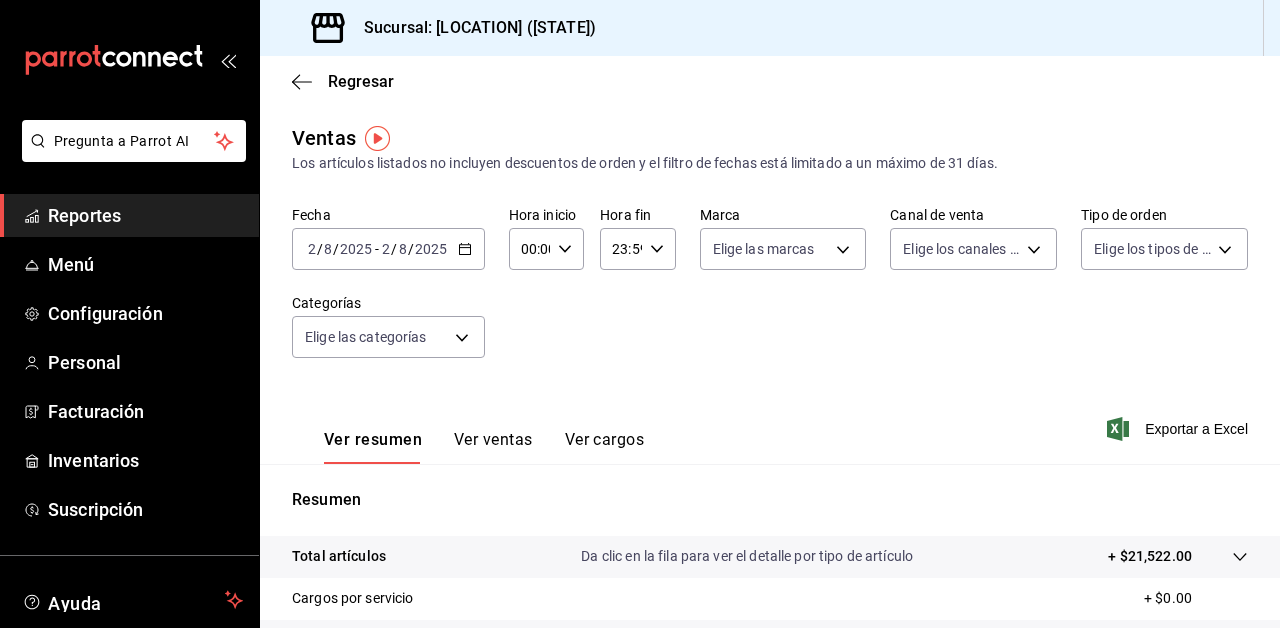 click 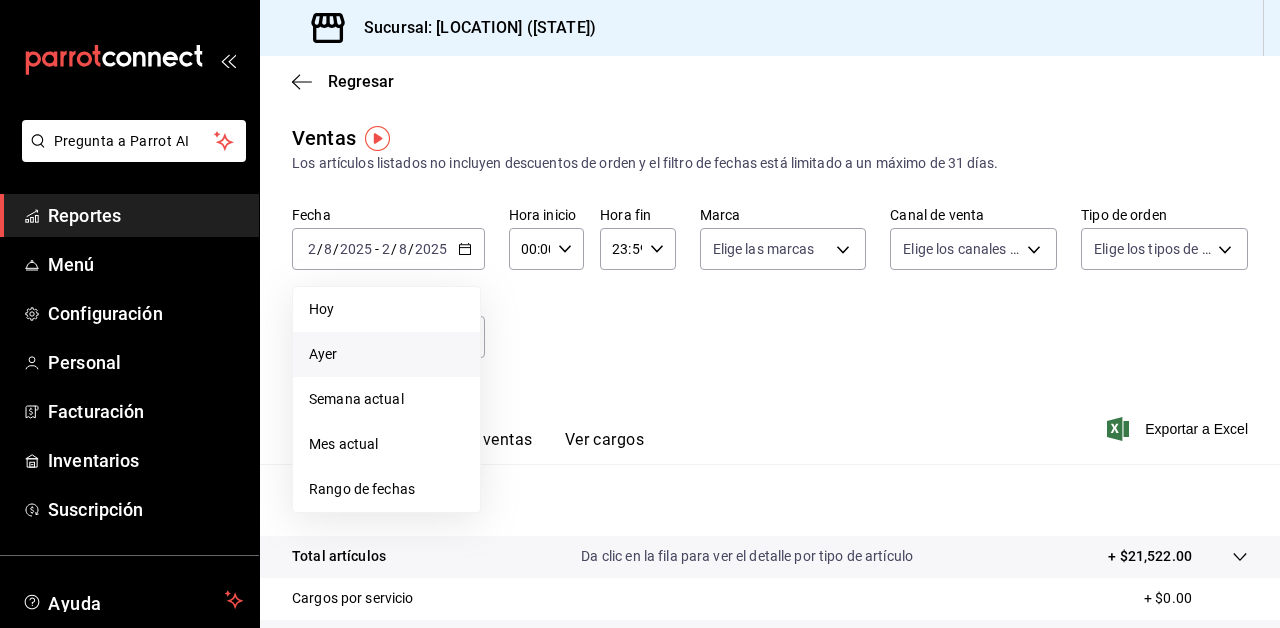 click on "Ayer" at bounding box center (386, 354) 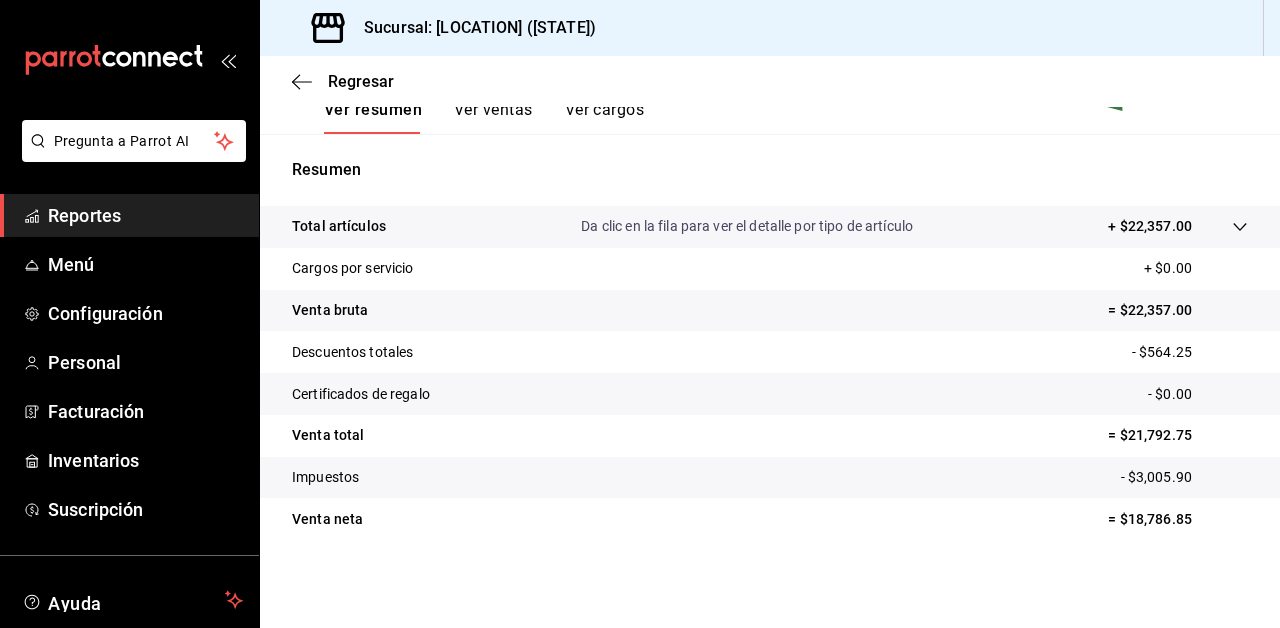 scroll, scrollTop: 0, scrollLeft: 0, axis: both 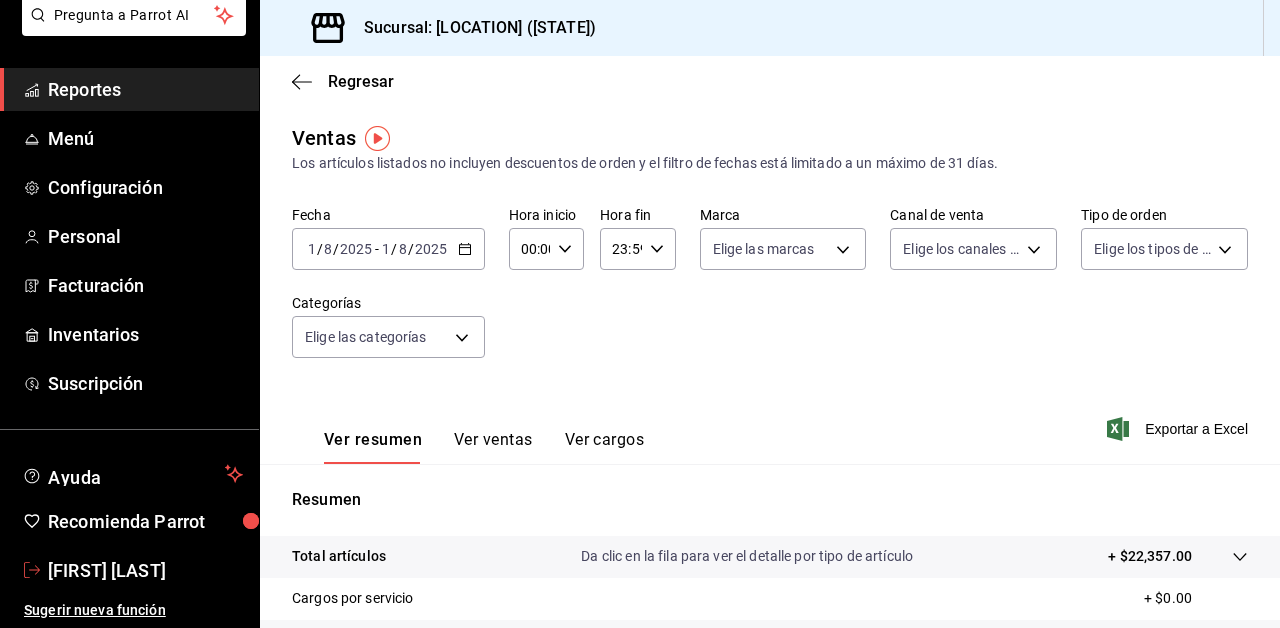 click on "[FIRST] [LAST]" at bounding box center (145, 570) 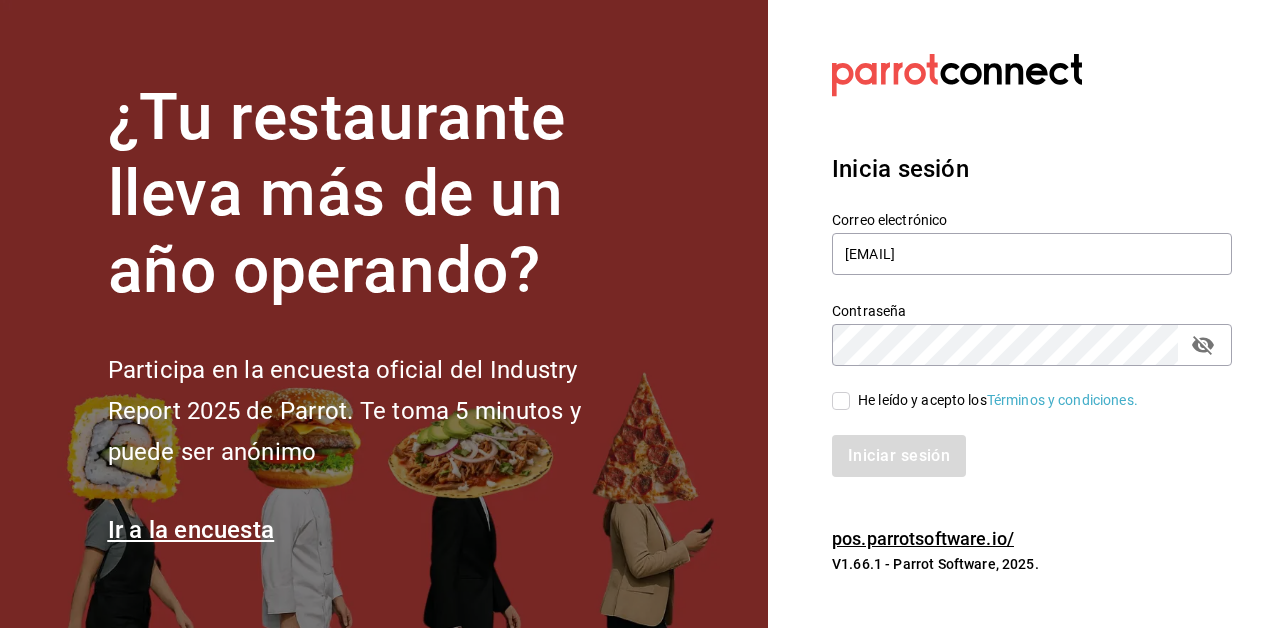 click on "He leído y acepto los  Términos y condiciones." at bounding box center (994, 400) 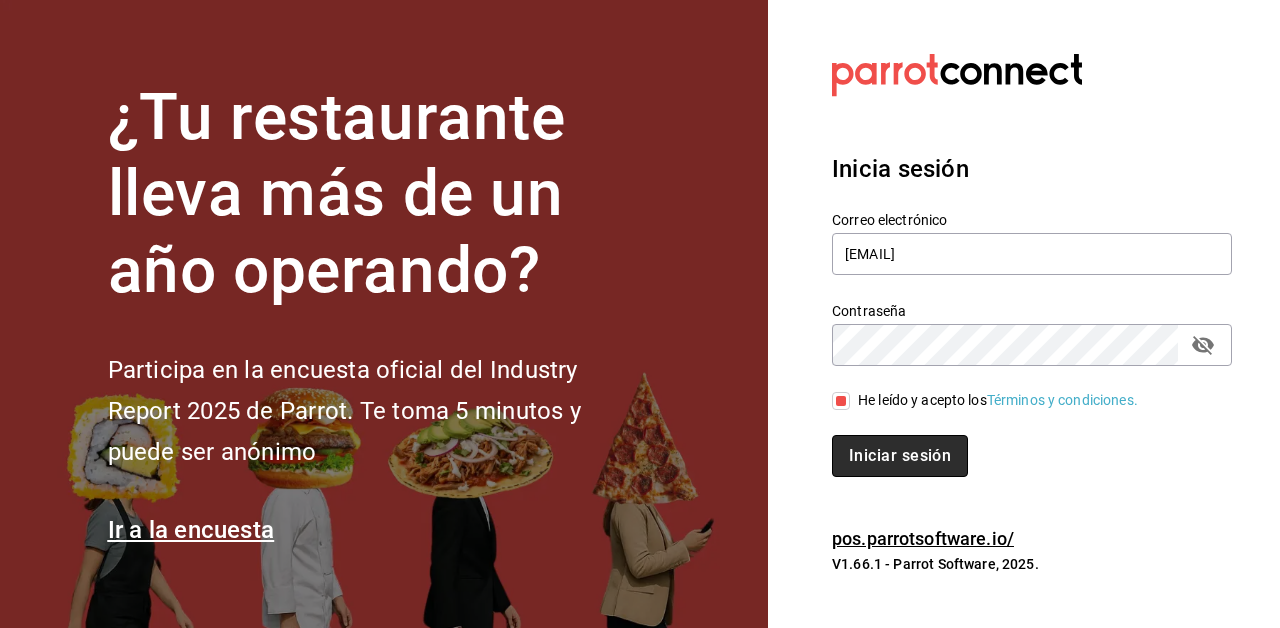 click on "Iniciar sesión" at bounding box center (900, 456) 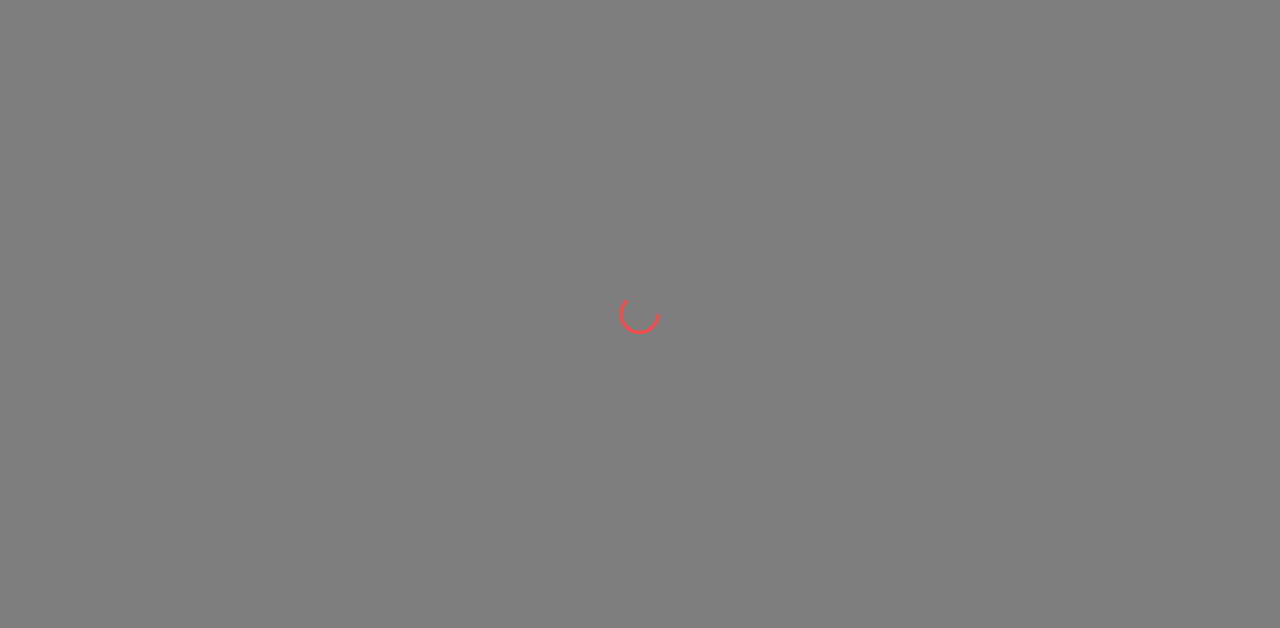 scroll, scrollTop: 0, scrollLeft: 0, axis: both 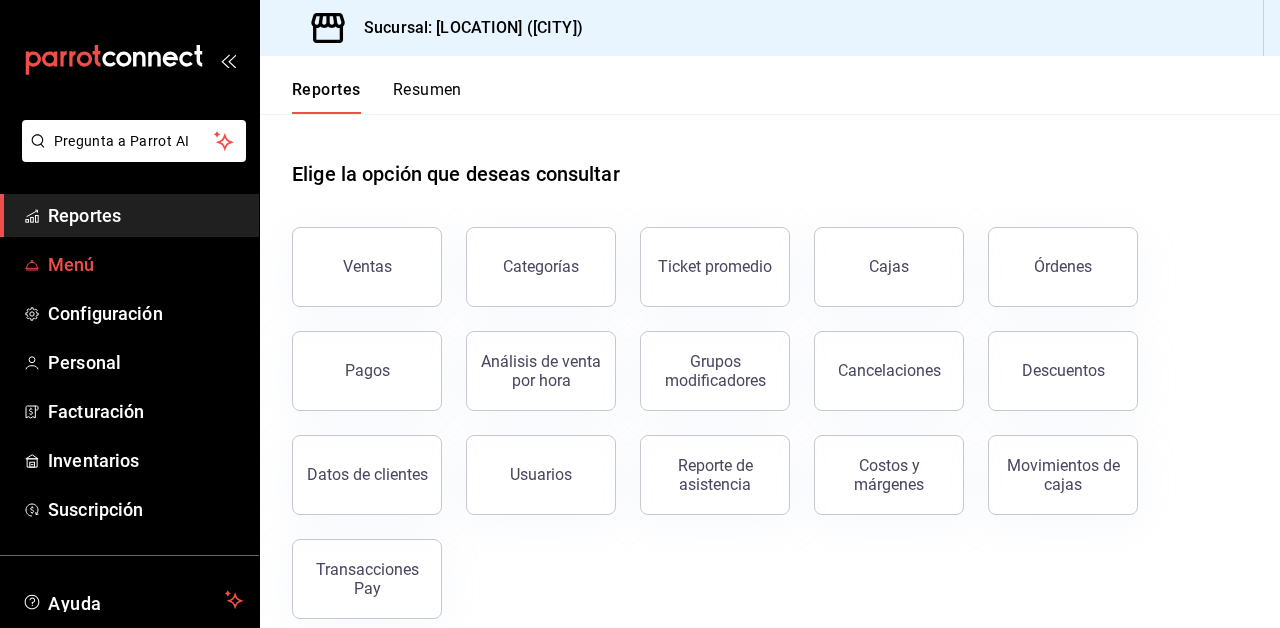 click on "Menú" at bounding box center (129, 264) 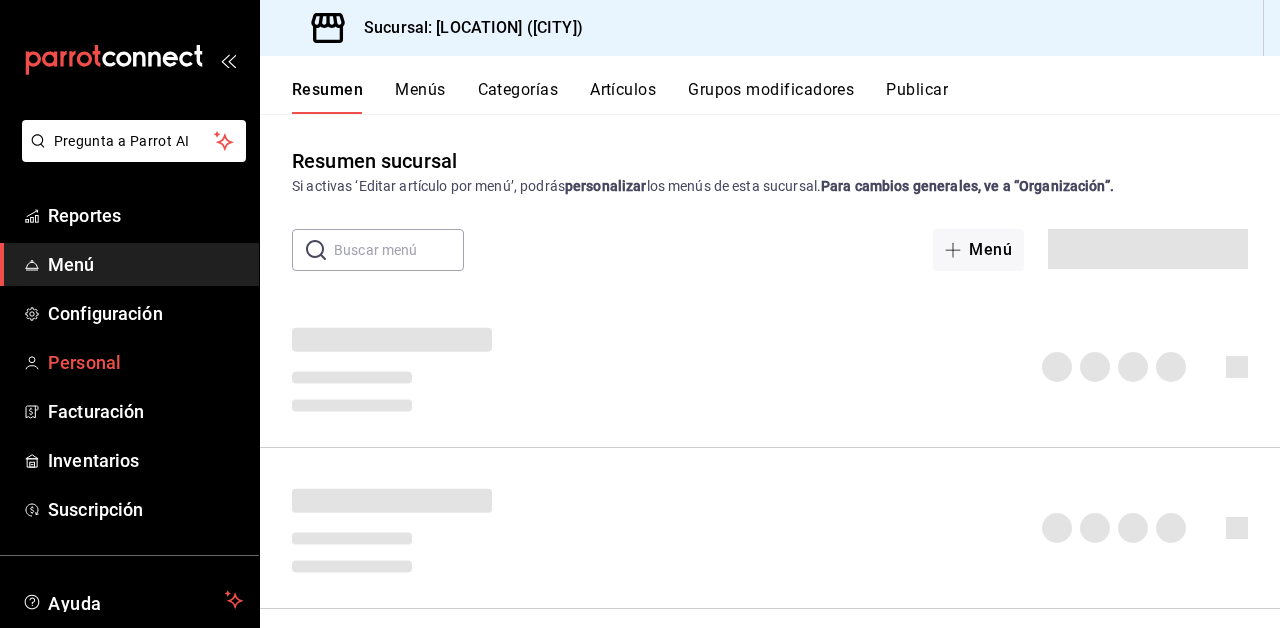 click on "Personal" at bounding box center (145, 362) 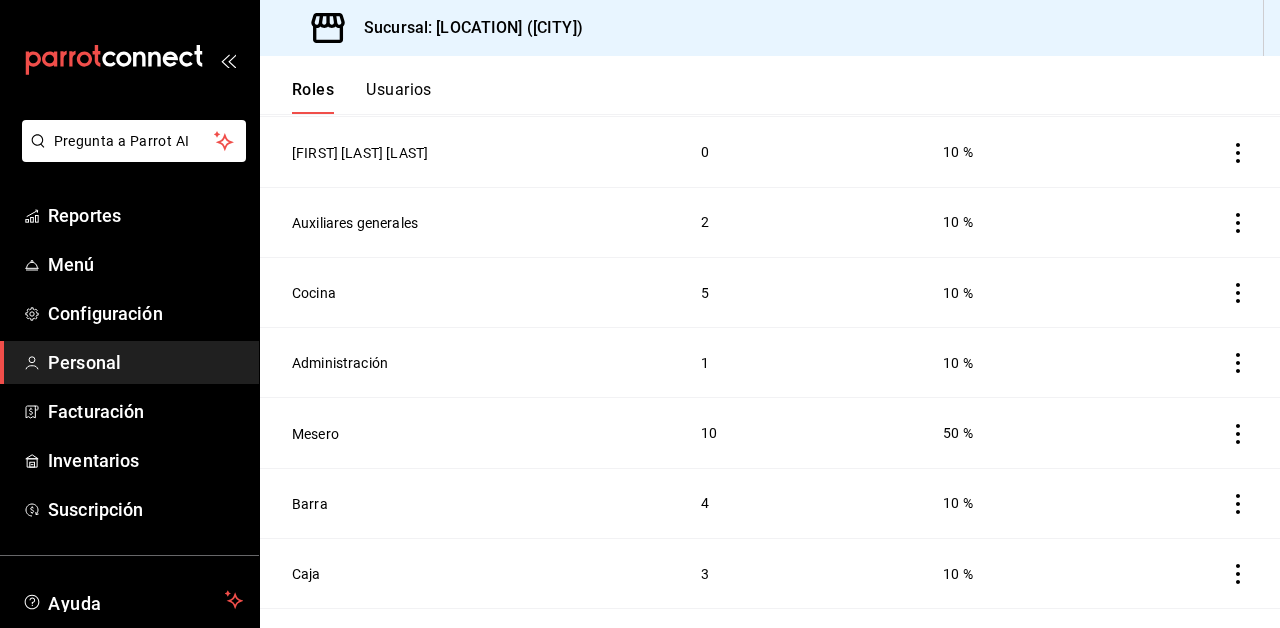 scroll, scrollTop: 266, scrollLeft: 0, axis: vertical 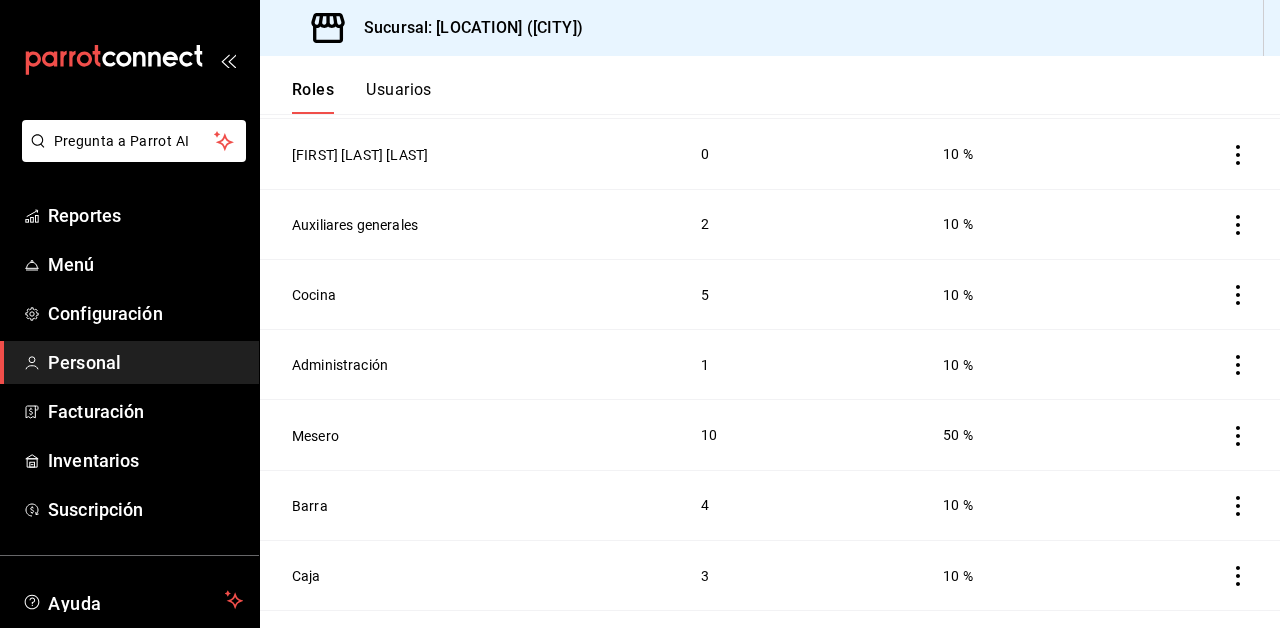 click on "Mesero" at bounding box center (468, 435) 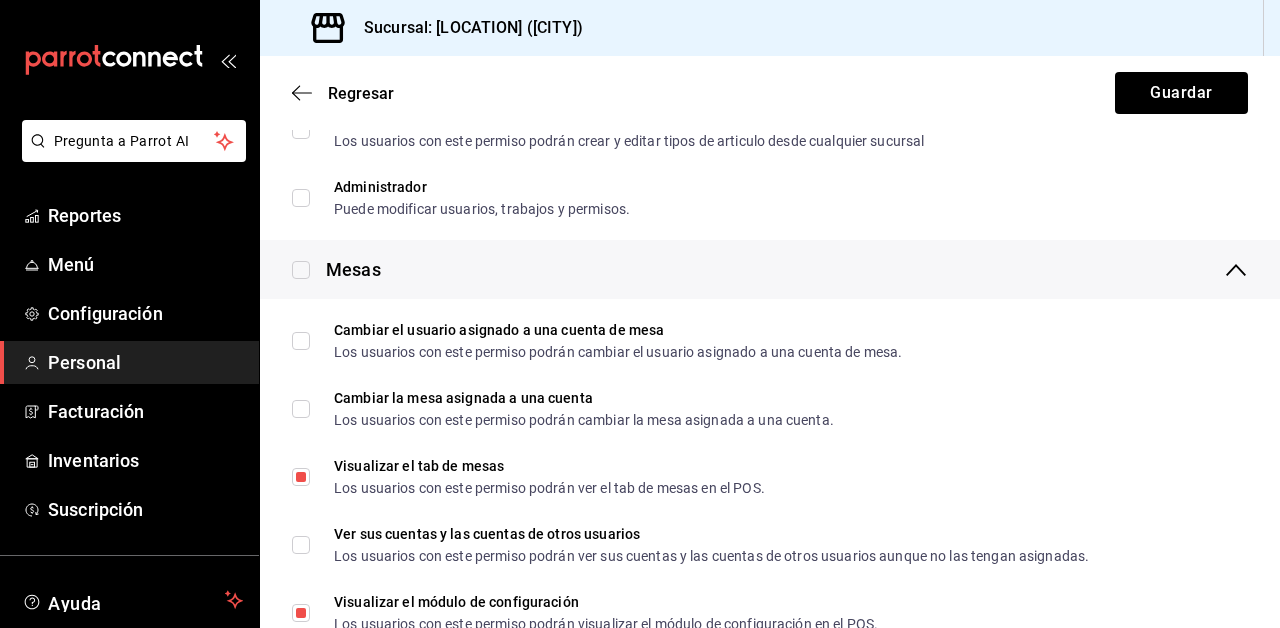 scroll, scrollTop: 701, scrollLeft: 0, axis: vertical 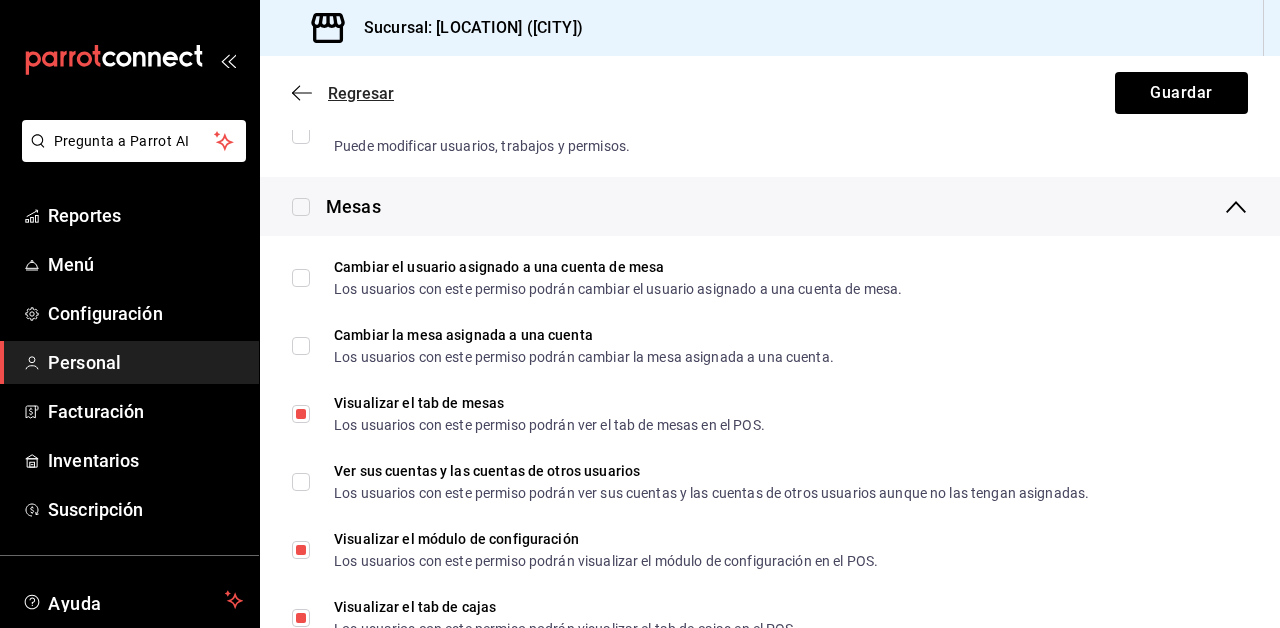 click 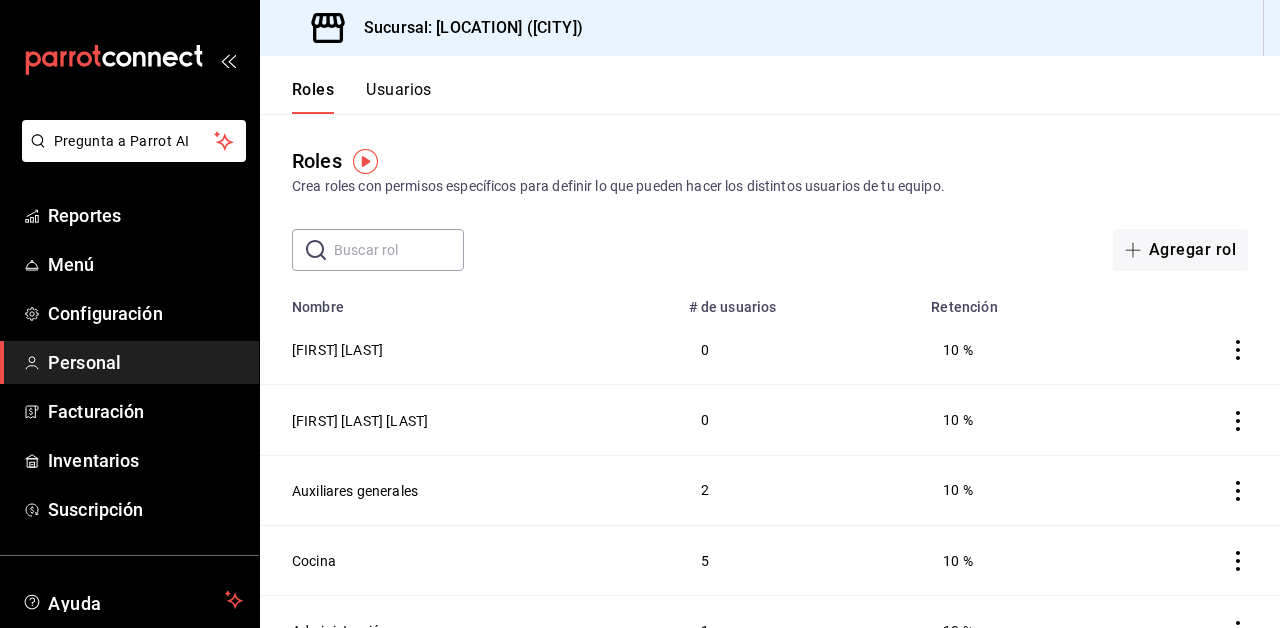 click on "Usuarios" at bounding box center [399, 97] 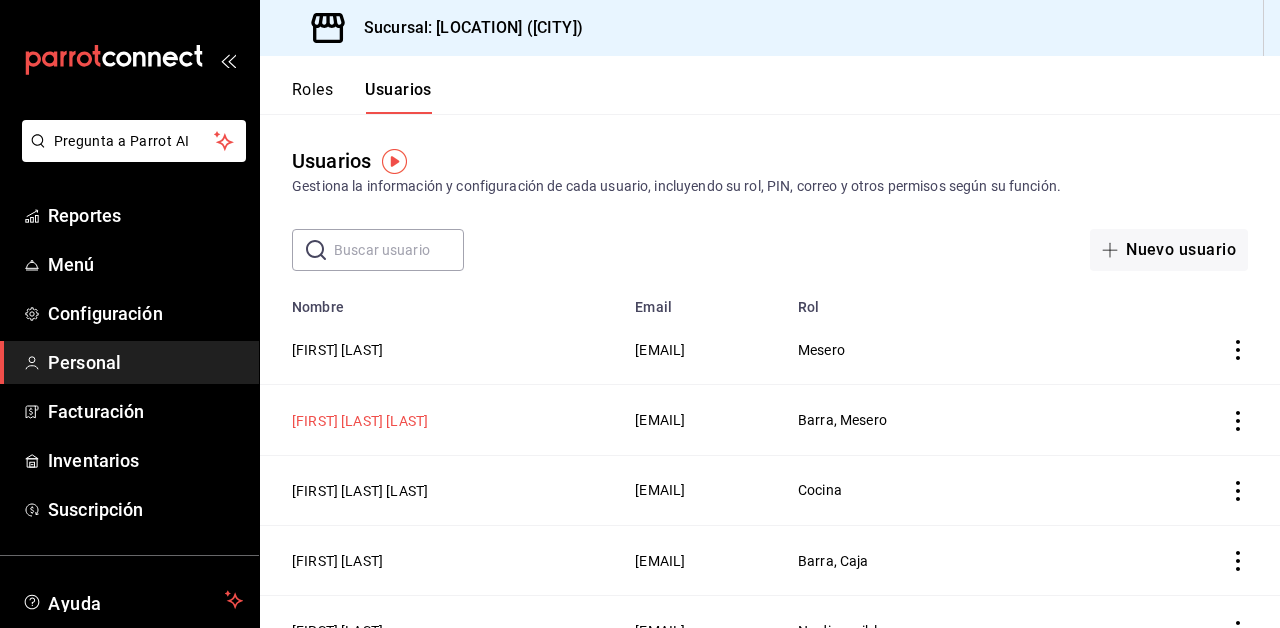 click on "[FIRST] [LAST] [LAST]" at bounding box center (360, 421) 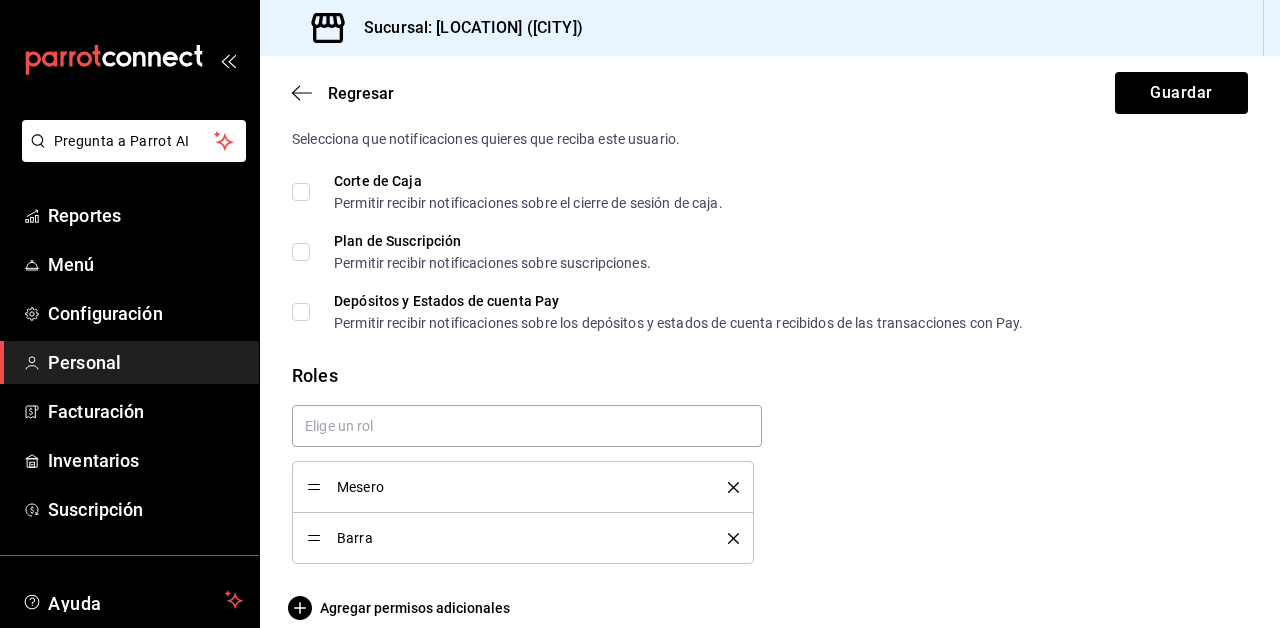 scroll, scrollTop: 1055, scrollLeft: 0, axis: vertical 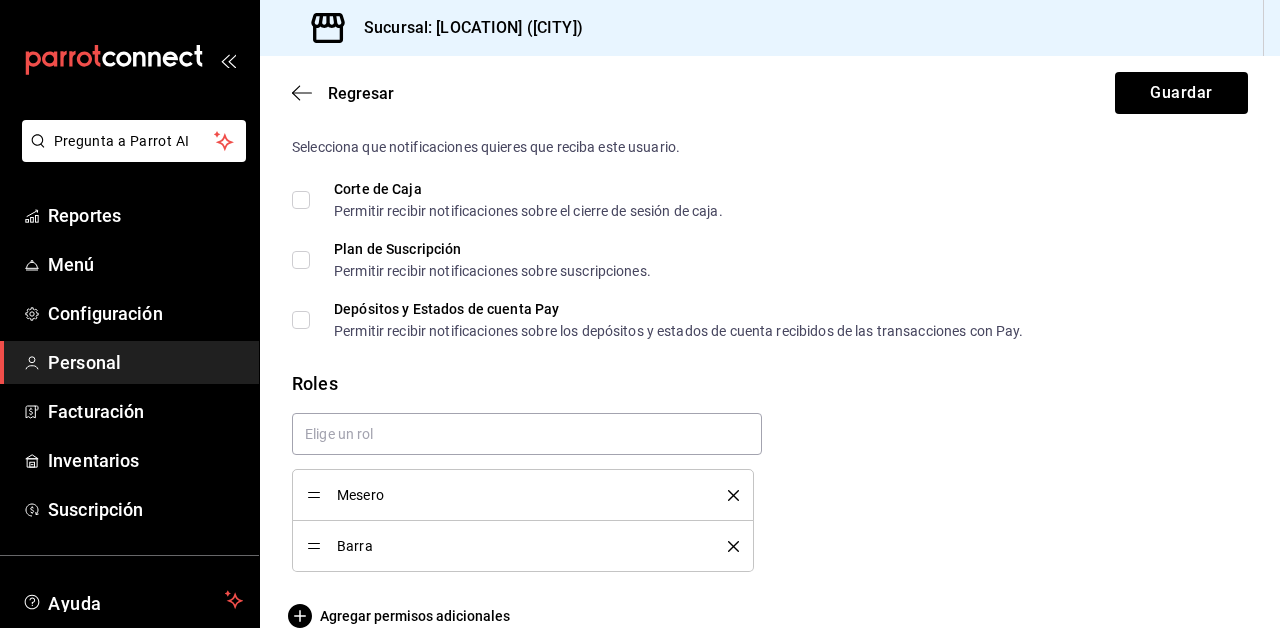 click on "Mesero" at bounding box center [517, 495] 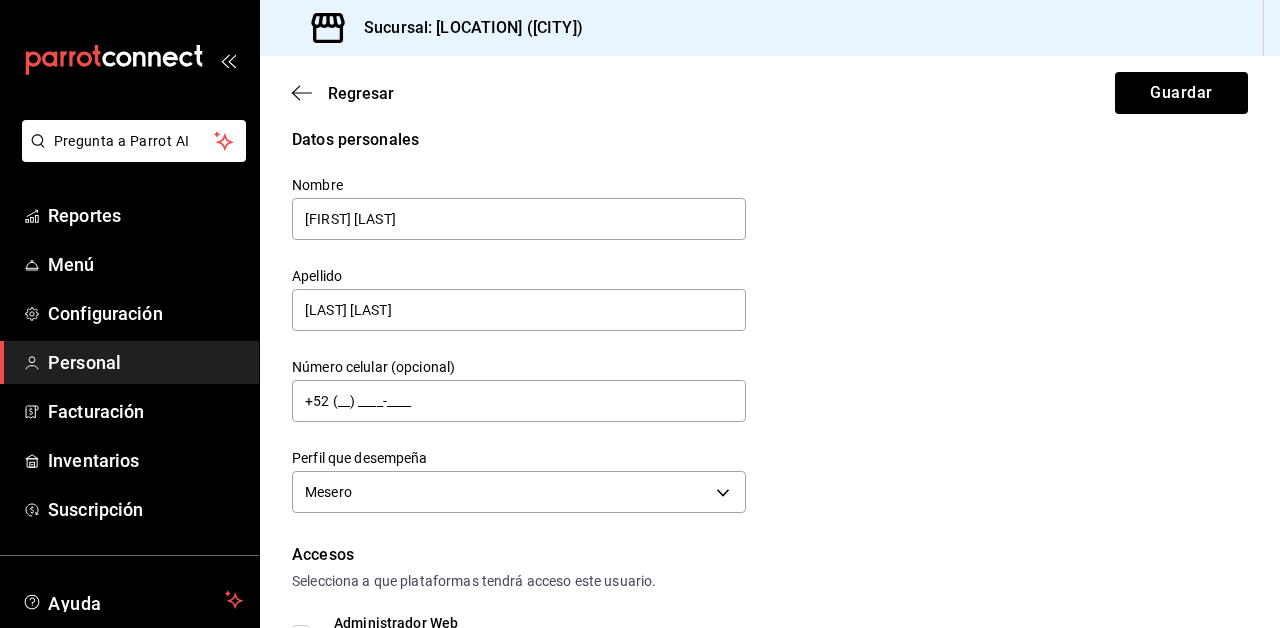 scroll, scrollTop: 0, scrollLeft: 0, axis: both 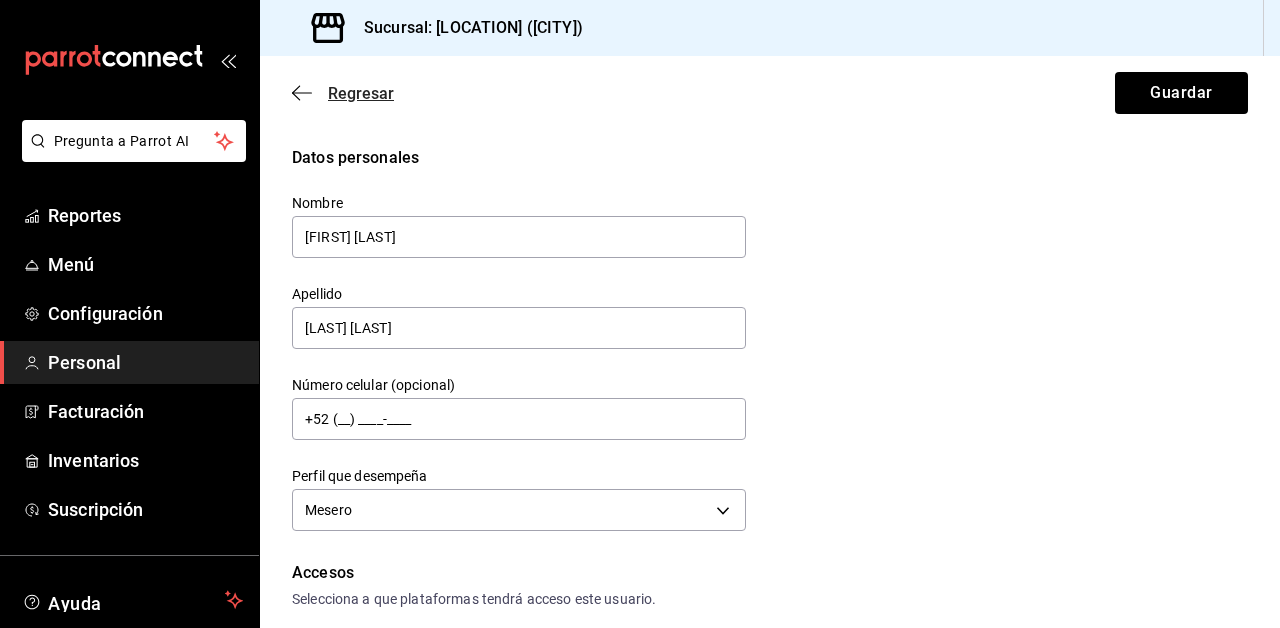 click 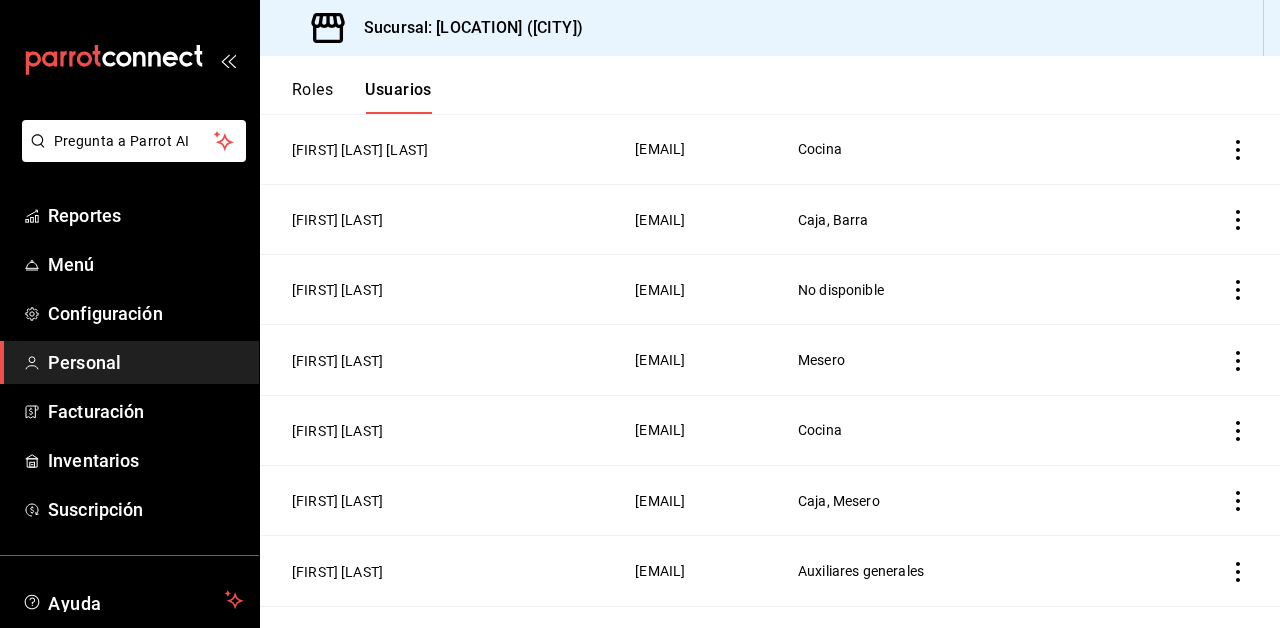 scroll, scrollTop: 365, scrollLeft: 0, axis: vertical 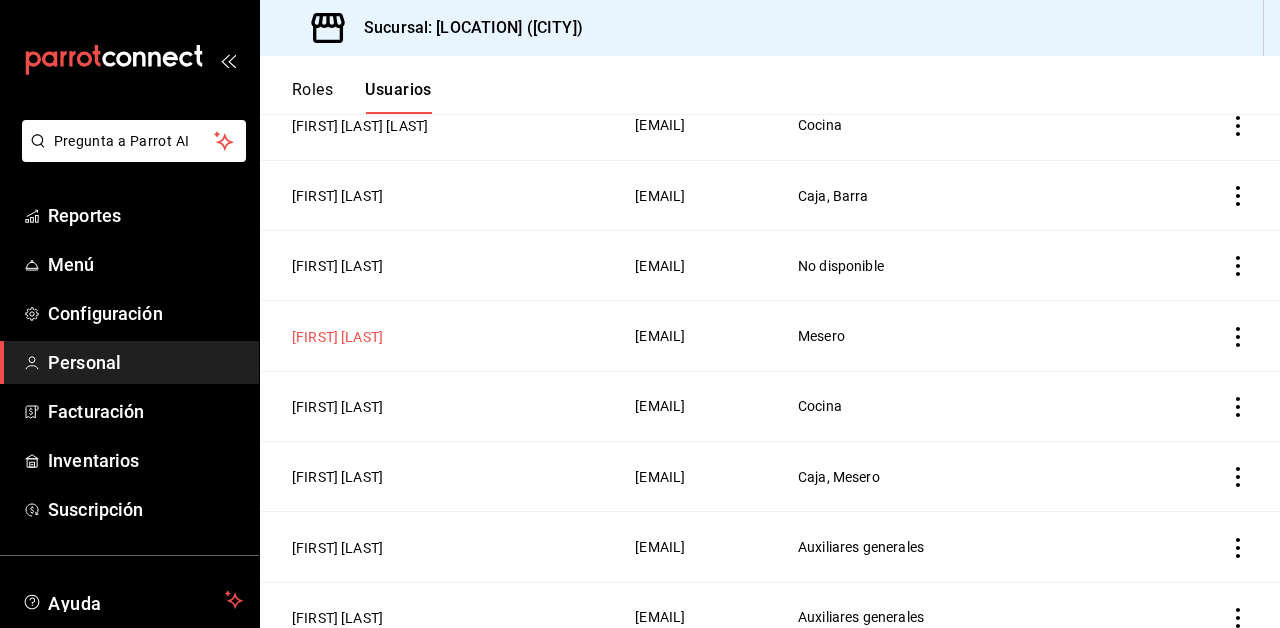 click on "[FIRST] [LAST]" at bounding box center [337, 337] 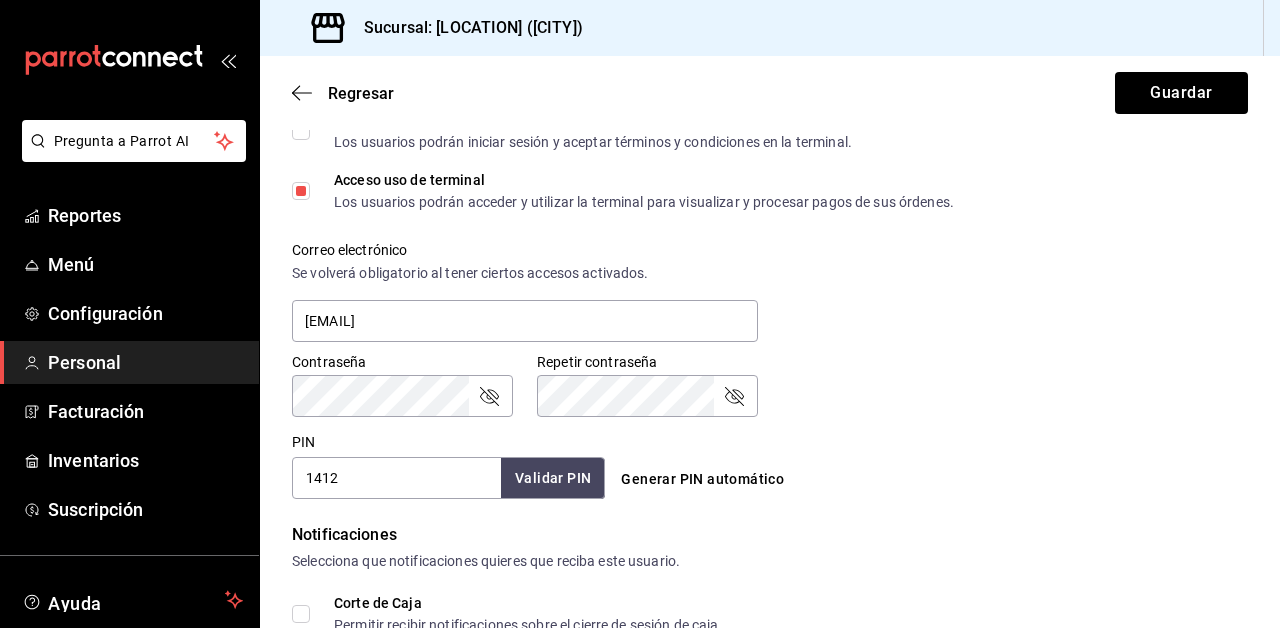 scroll, scrollTop: 625, scrollLeft: 0, axis: vertical 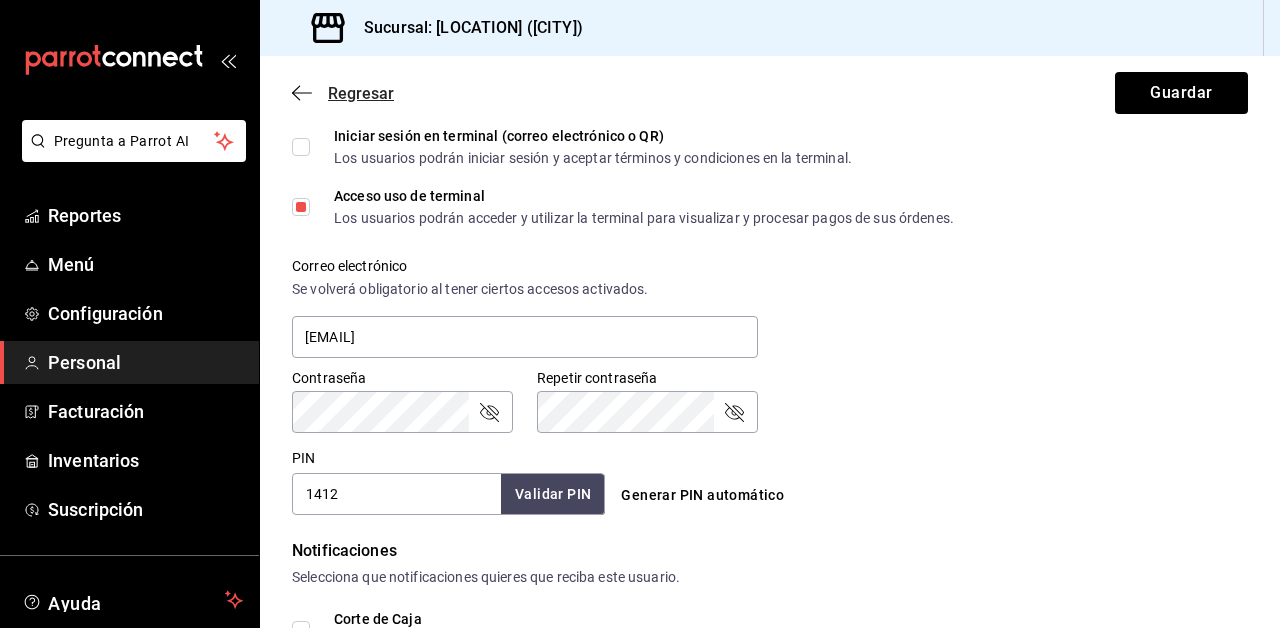 click 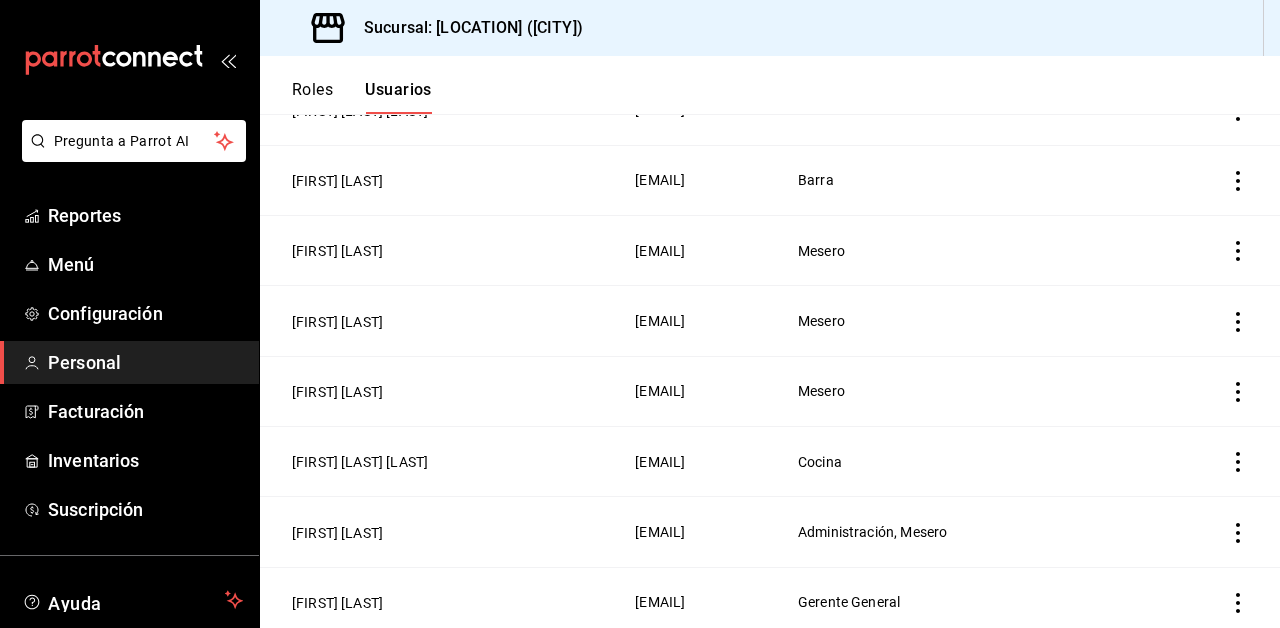 scroll, scrollTop: 1304, scrollLeft: 0, axis: vertical 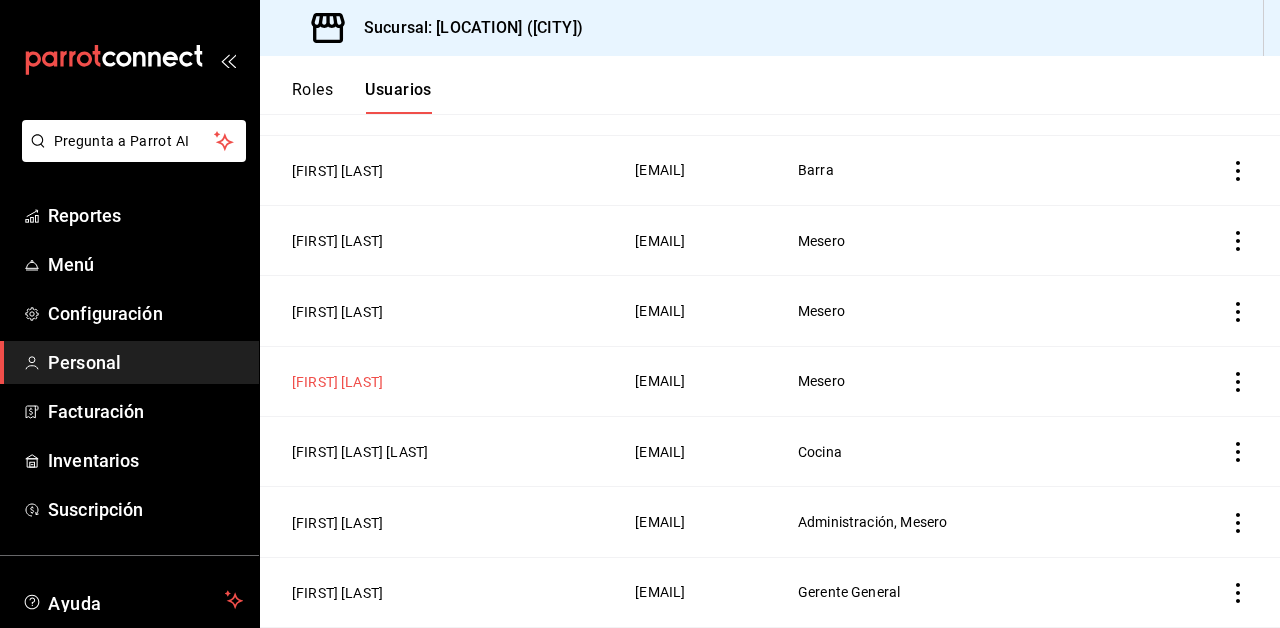 click on "[FIRST] [LAST]" at bounding box center (337, 382) 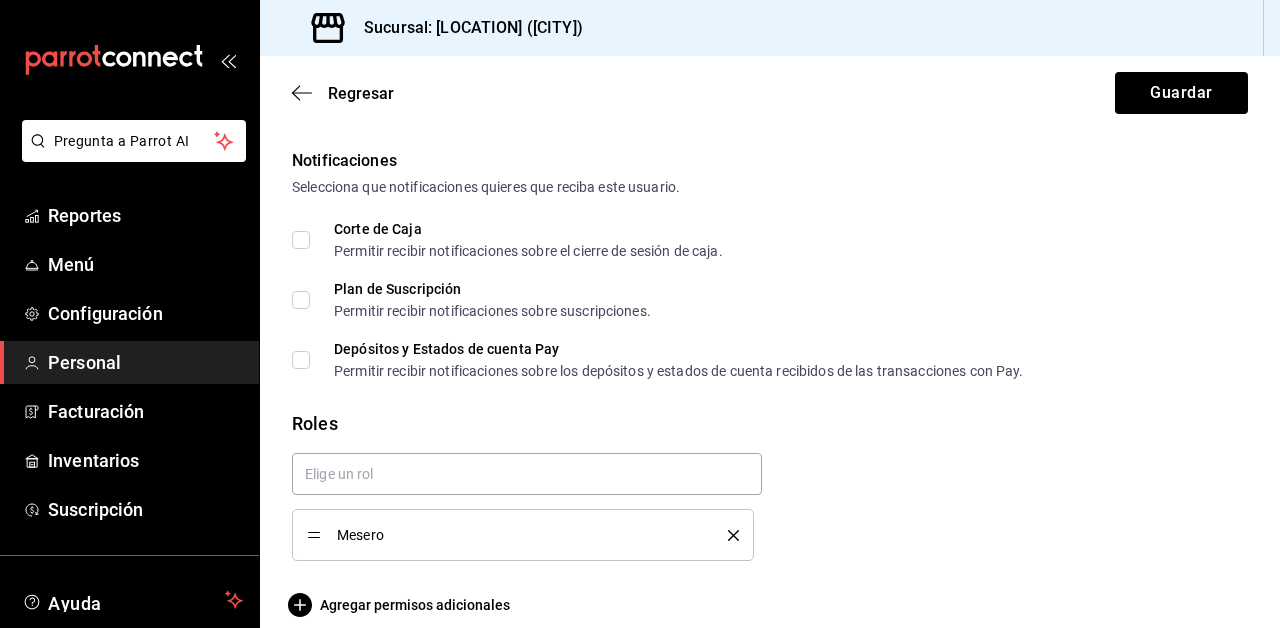 scroll, scrollTop: 1036, scrollLeft: 0, axis: vertical 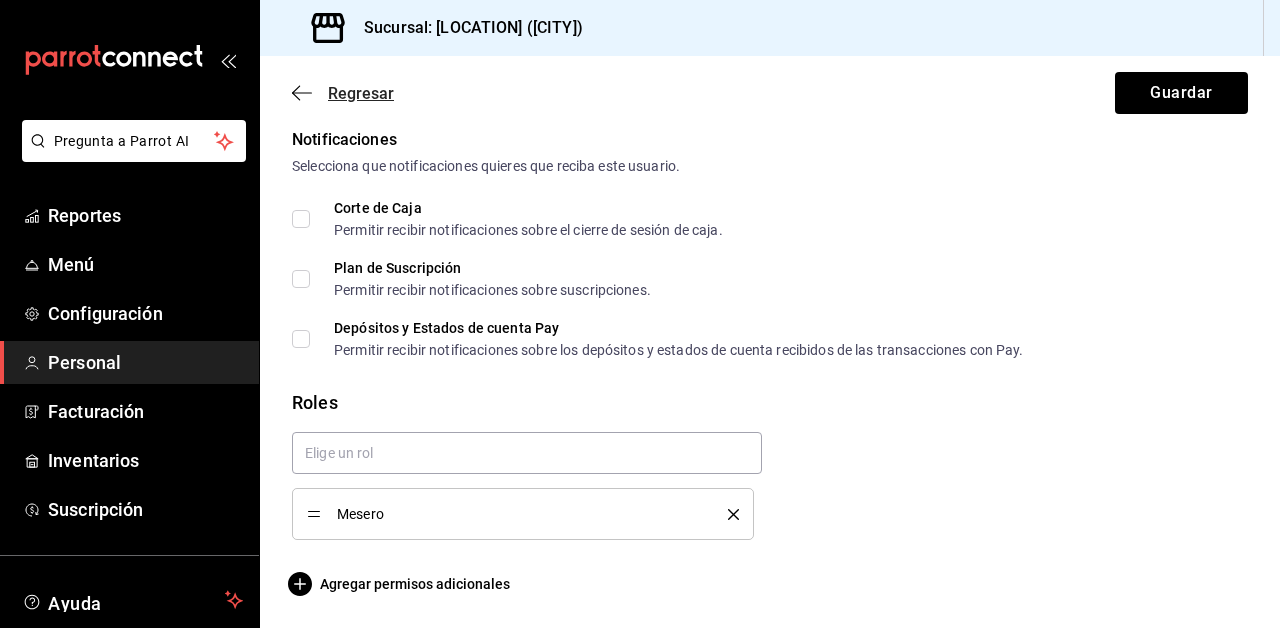 click 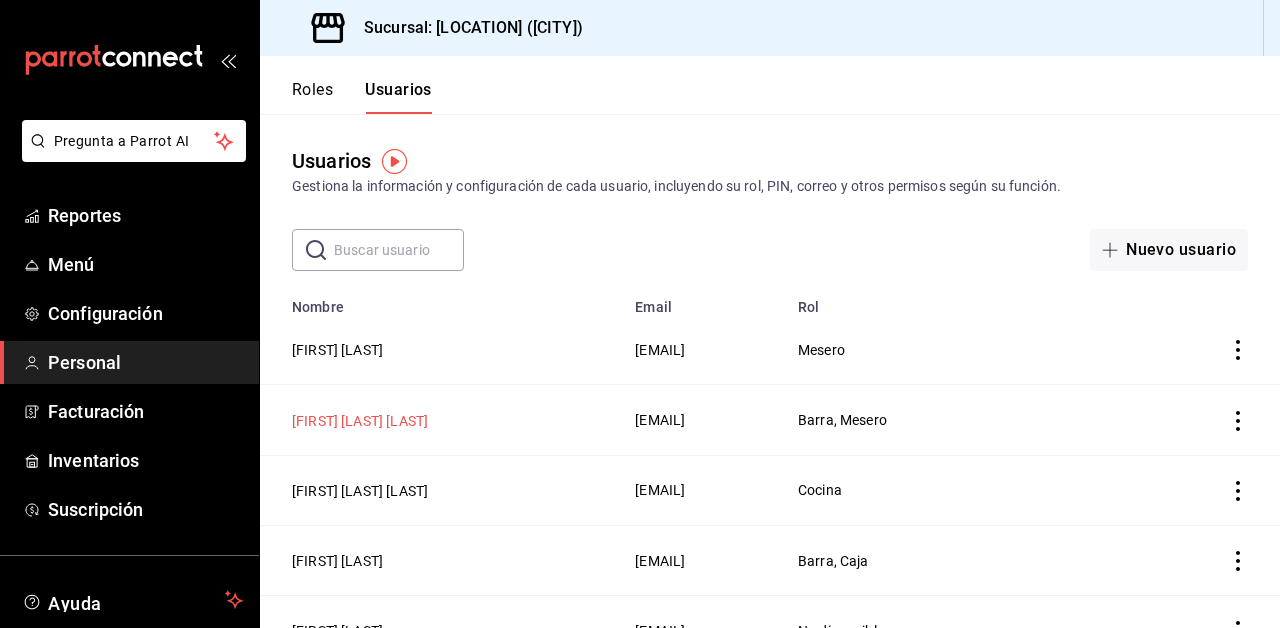 click on "[FIRST] [LAST] [LAST]" at bounding box center (360, 421) 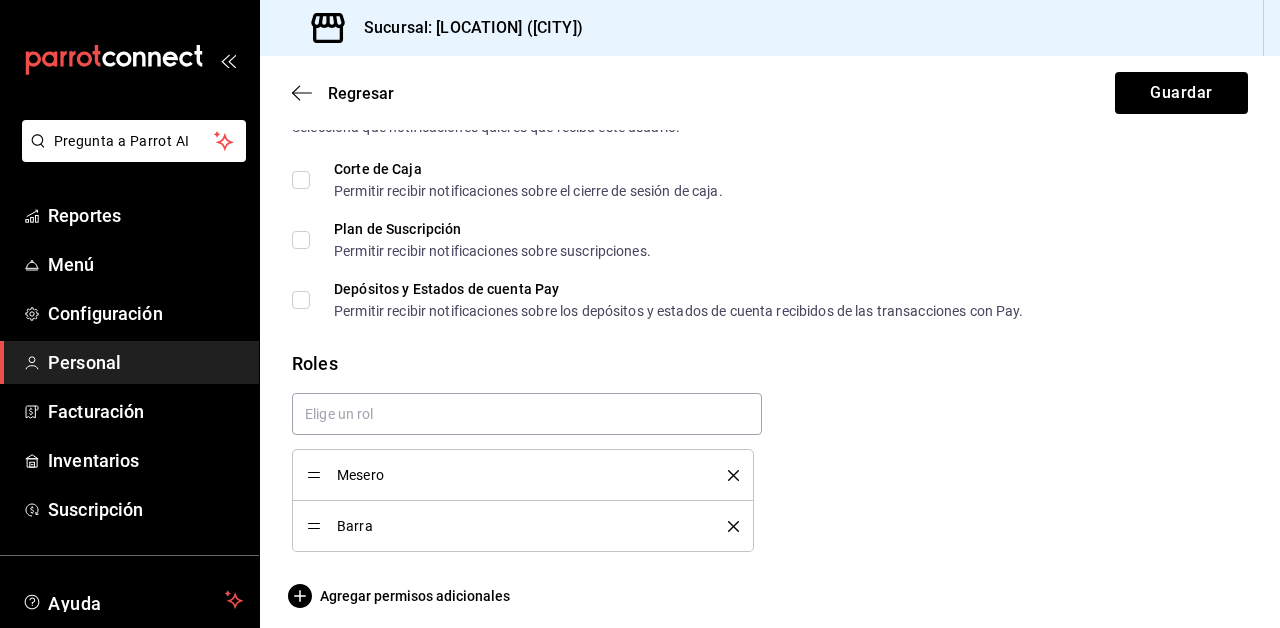 scroll, scrollTop: 1087, scrollLeft: 0, axis: vertical 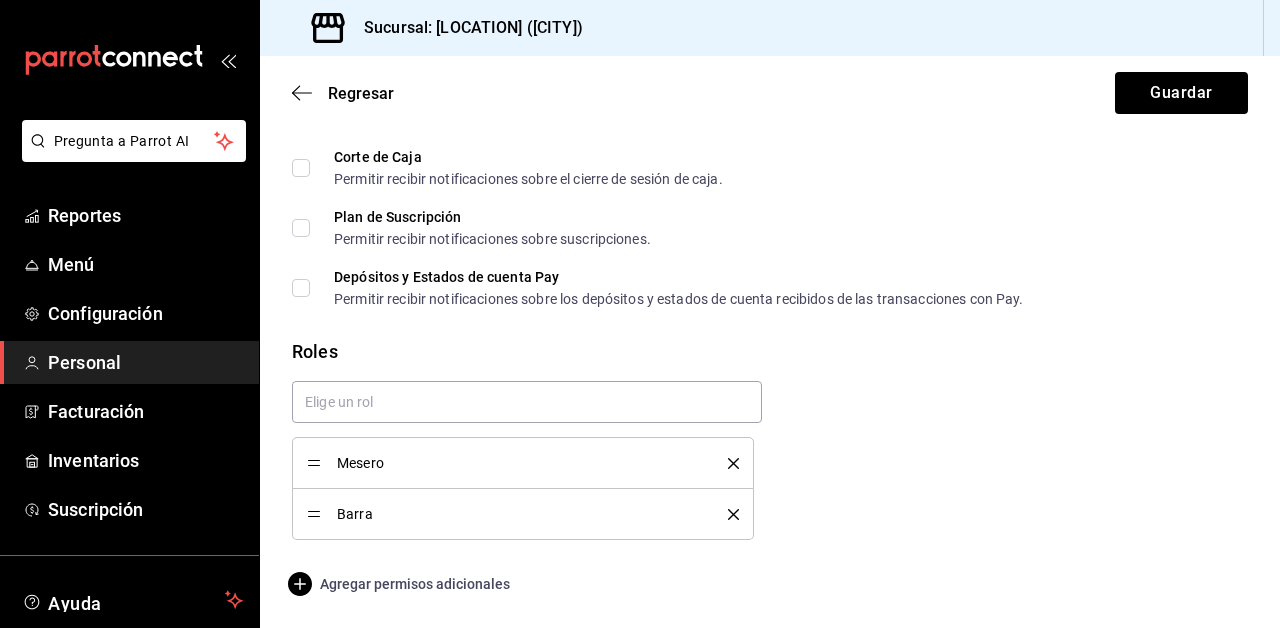 click on "Agregar permisos adicionales" at bounding box center (401, 584) 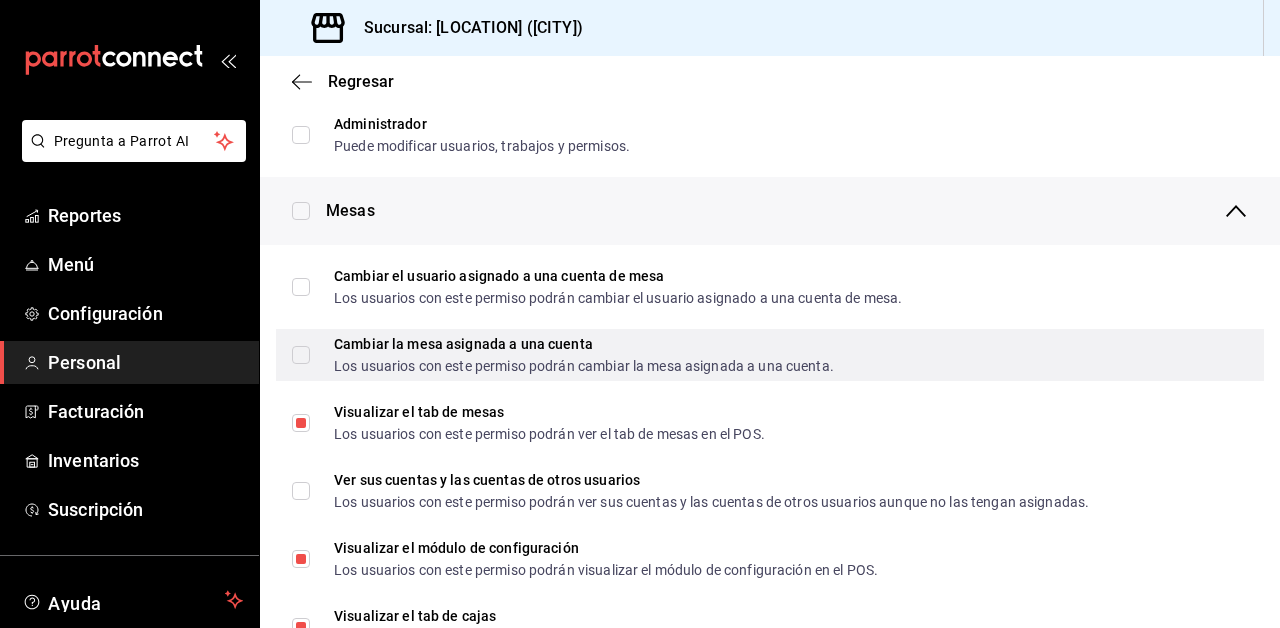 scroll, scrollTop: 248, scrollLeft: 0, axis: vertical 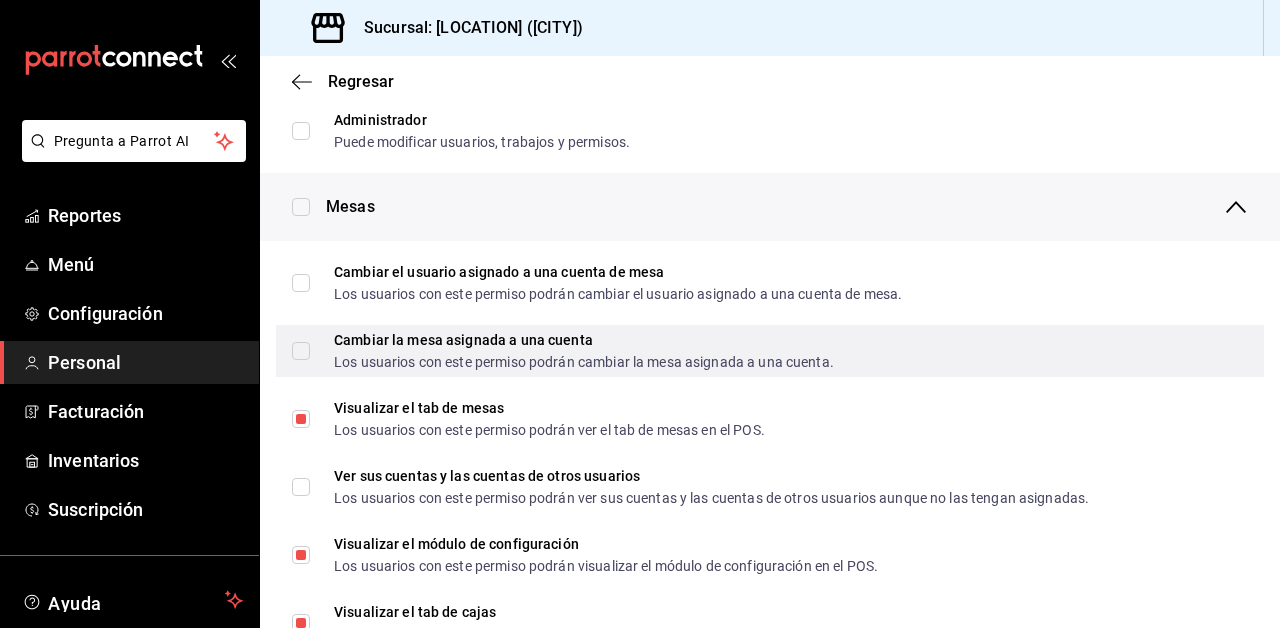 click on "Cambiar la mesa asignada a una cuenta Los usuarios con este permiso podrán cambiar la mesa asignada a una cuenta." at bounding box center [301, 351] 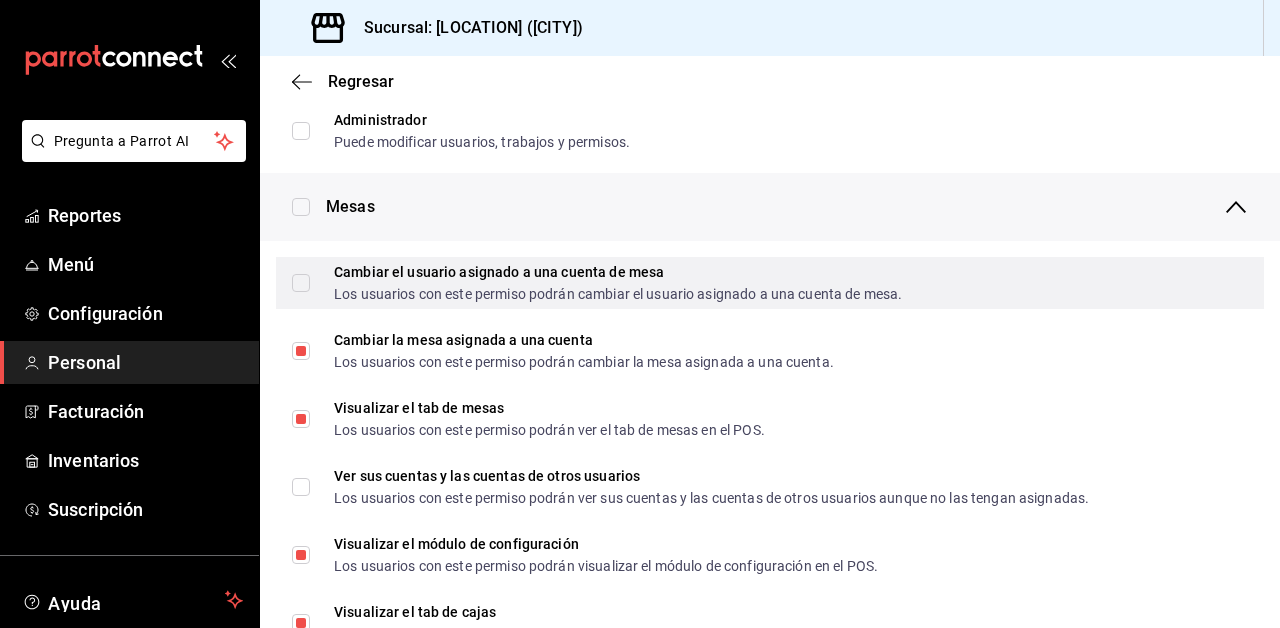 click on "Cambiar el usuario asignado a una cuenta de mesa Los usuarios con este permiso podrán cambiar el usuario asignado a una cuenta de mesa." at bounding box center [301, 283] 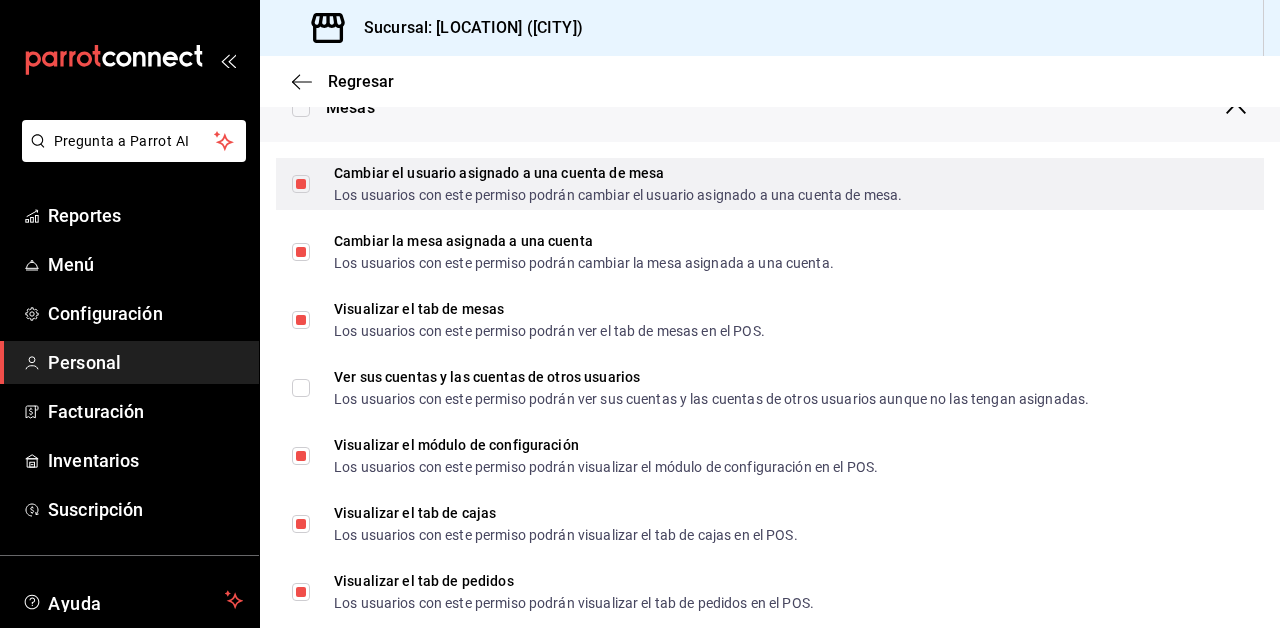 scroll, scrollTop: 372, scrollLeft: 0, axis: vertical 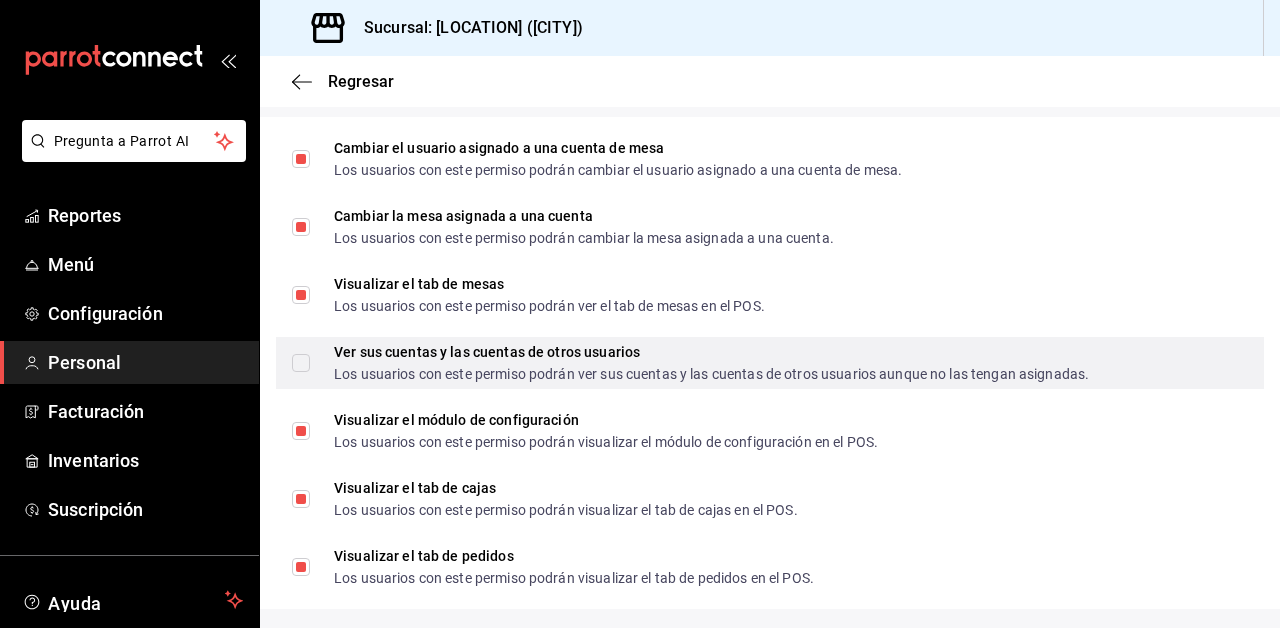 click on "Ver sus cuentas y las cuentas de otros usuarios Los usuarios con este permiso podrán ver sus cuentas y las cuentas de otros usuarios aunque no las tengan asignadas." at bounding box center [301, 363] 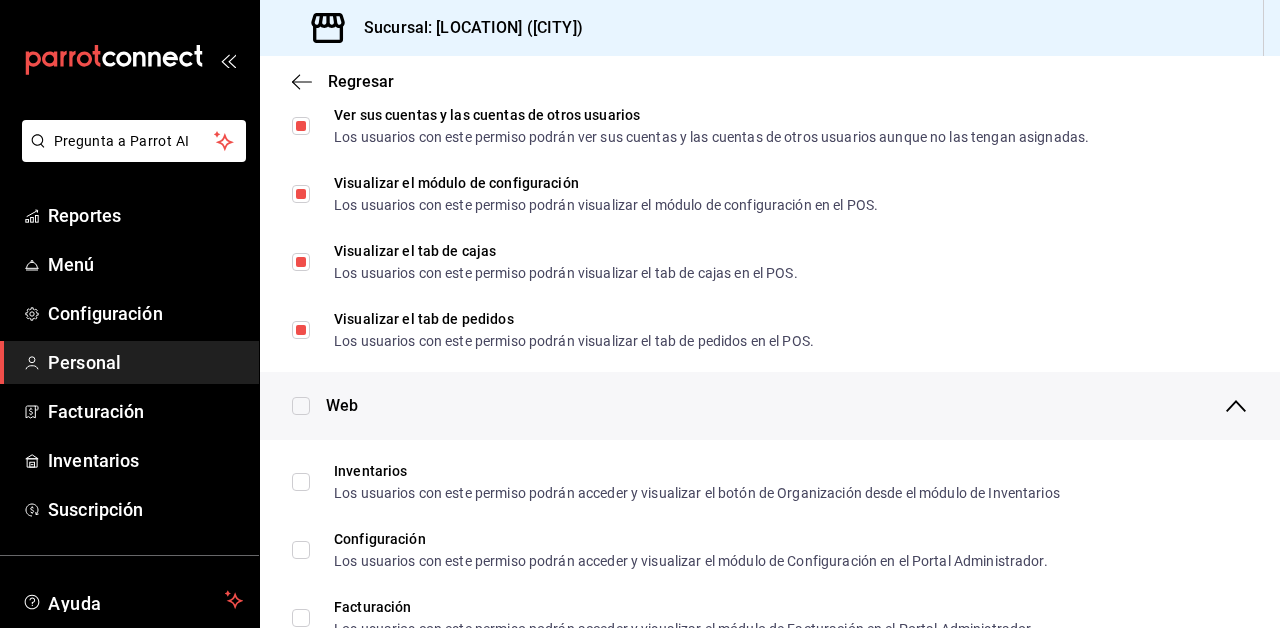 scroll, scrollTop: 0, scrollLeft: 0, axis: both 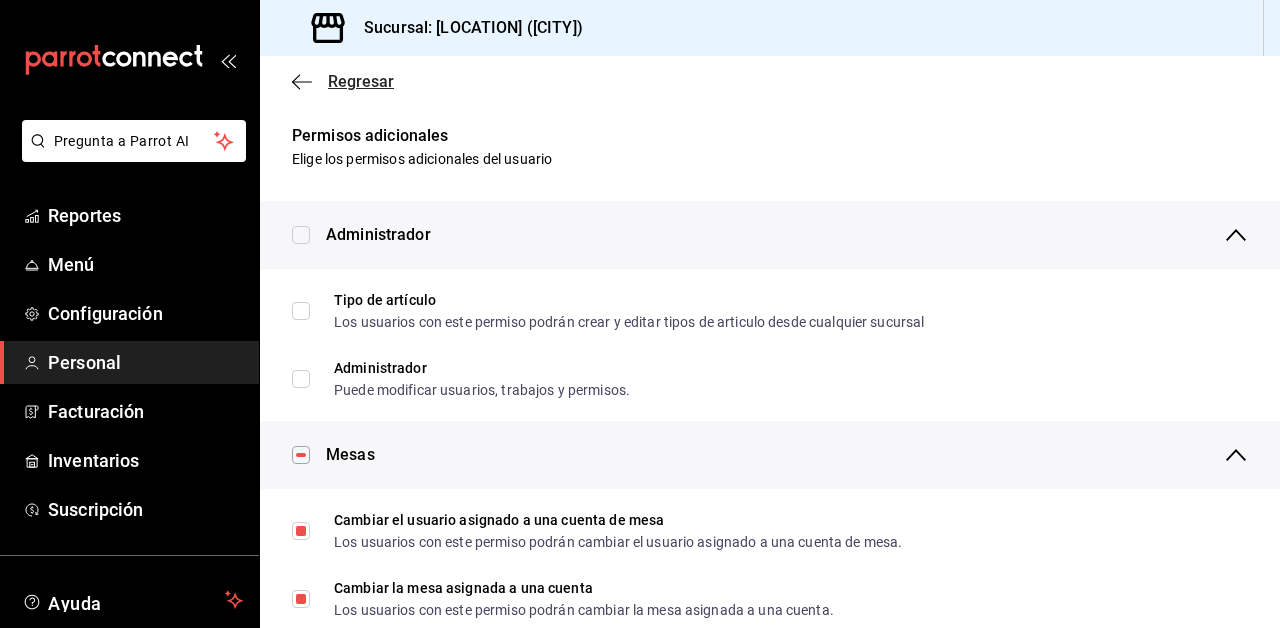click 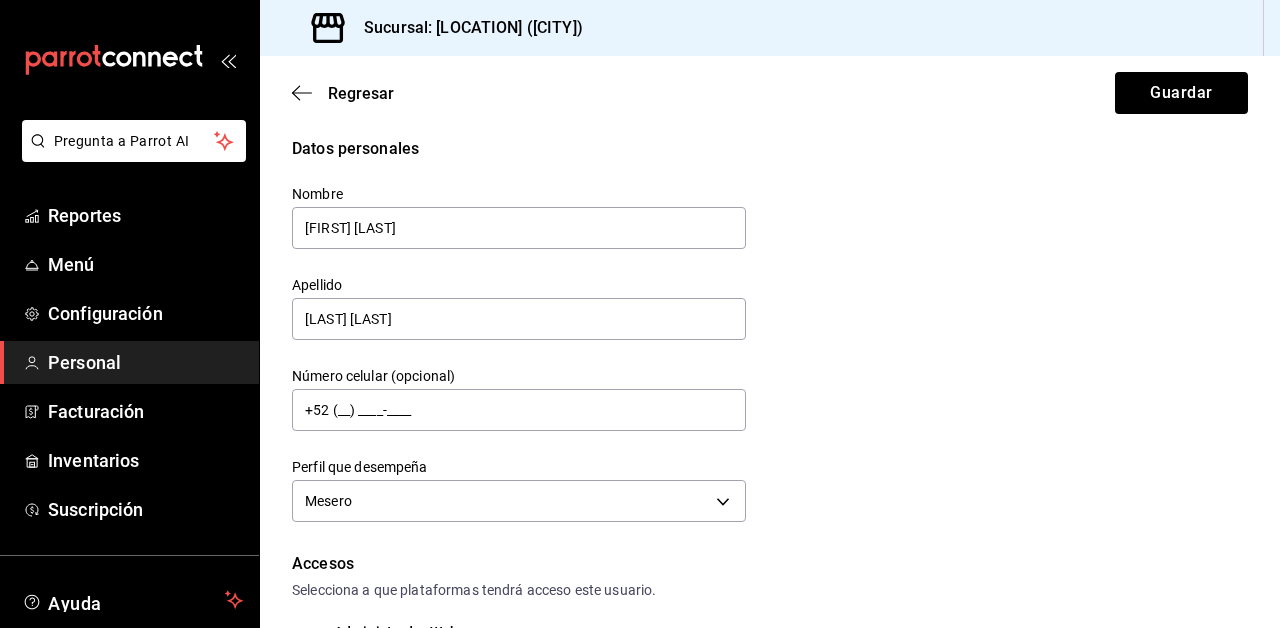 scroll, scrollTop: 0, scrollLeft: 0, axis: both 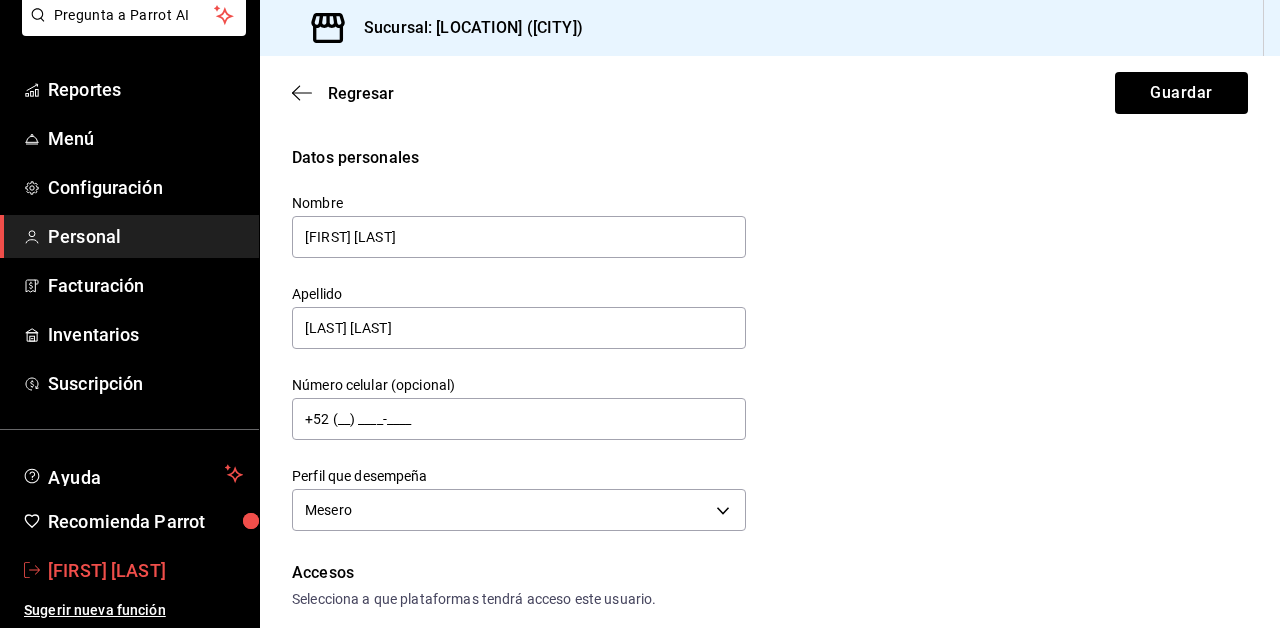 click on "[FIRST] [LAST]" at bounding box center [145, 570] 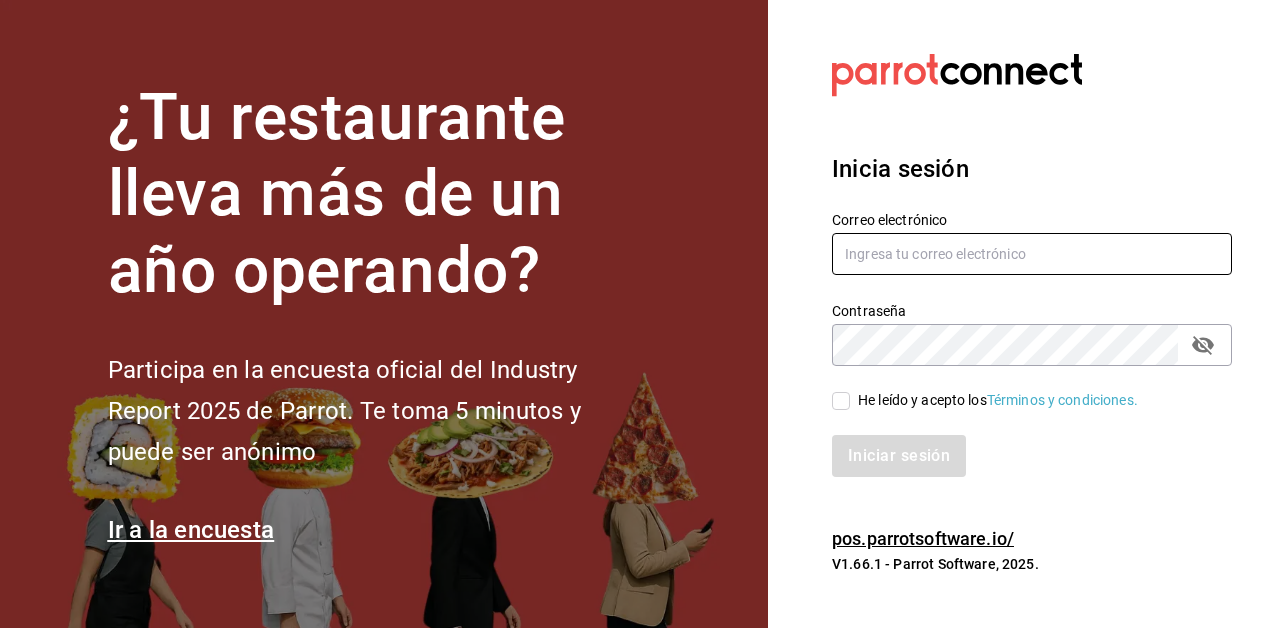 type on "[EMAIL]" 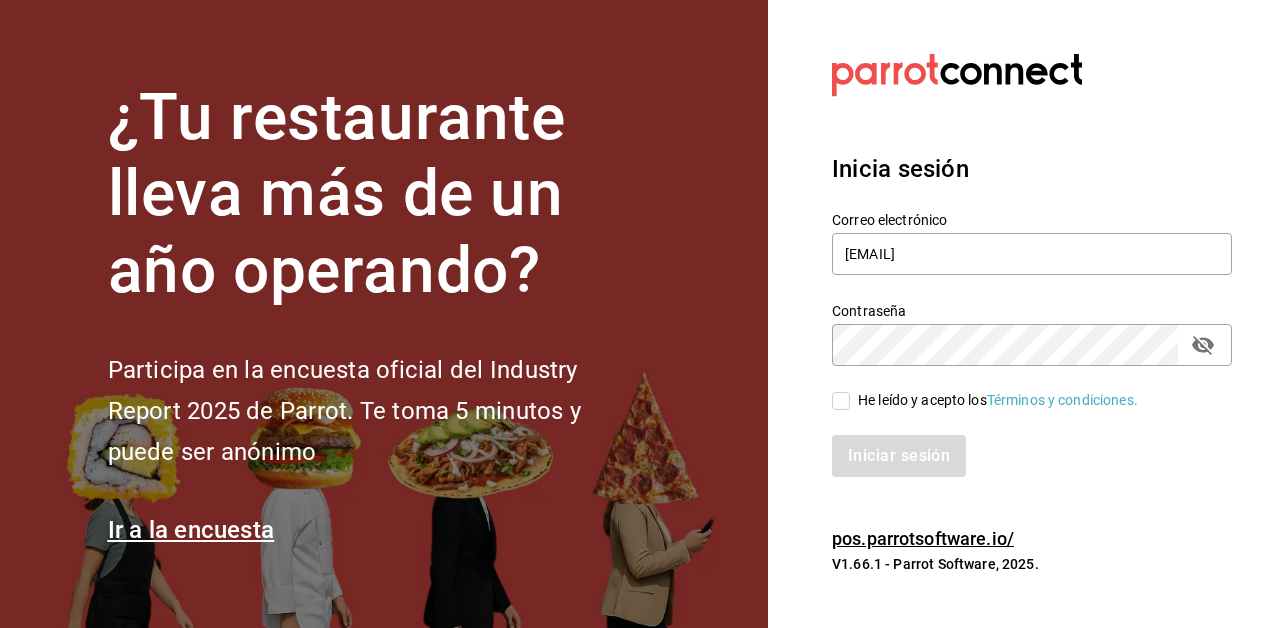 click on "He leído y acepto los  Términos y condiciones." at bounding box center (841, 401) 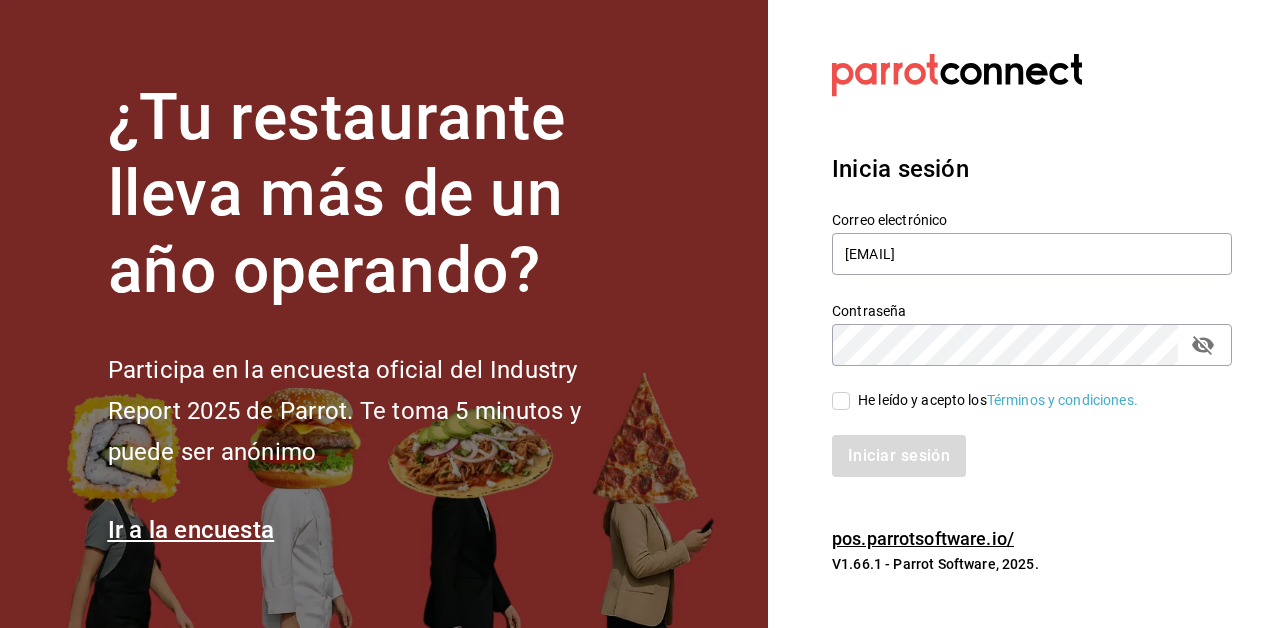 checkbox on "true" 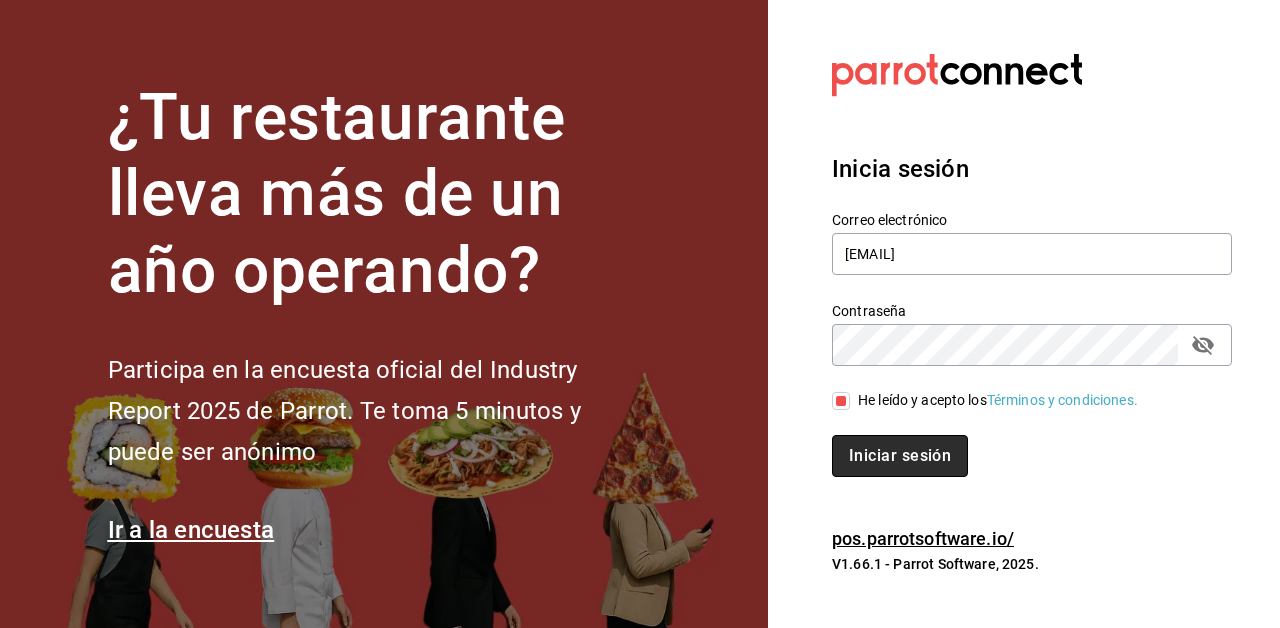click on "Iniciar sesión" at bounding box center [900, 456] 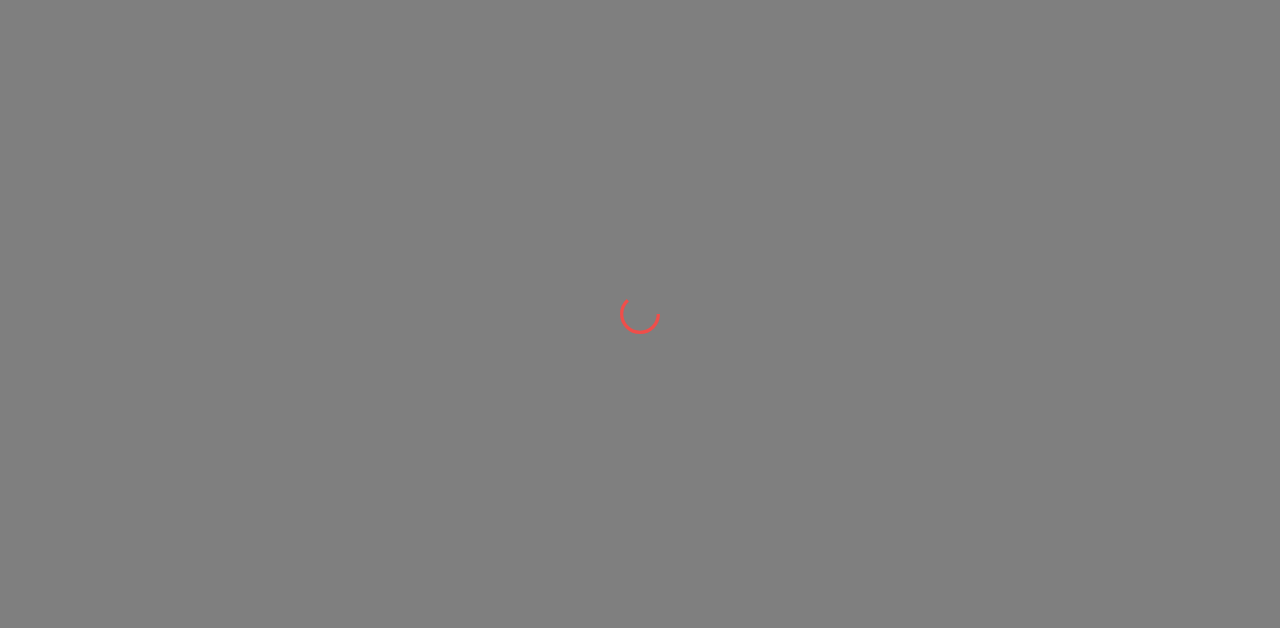 scroll, scrollTop: 0, scrollLeft: 0, axis: both 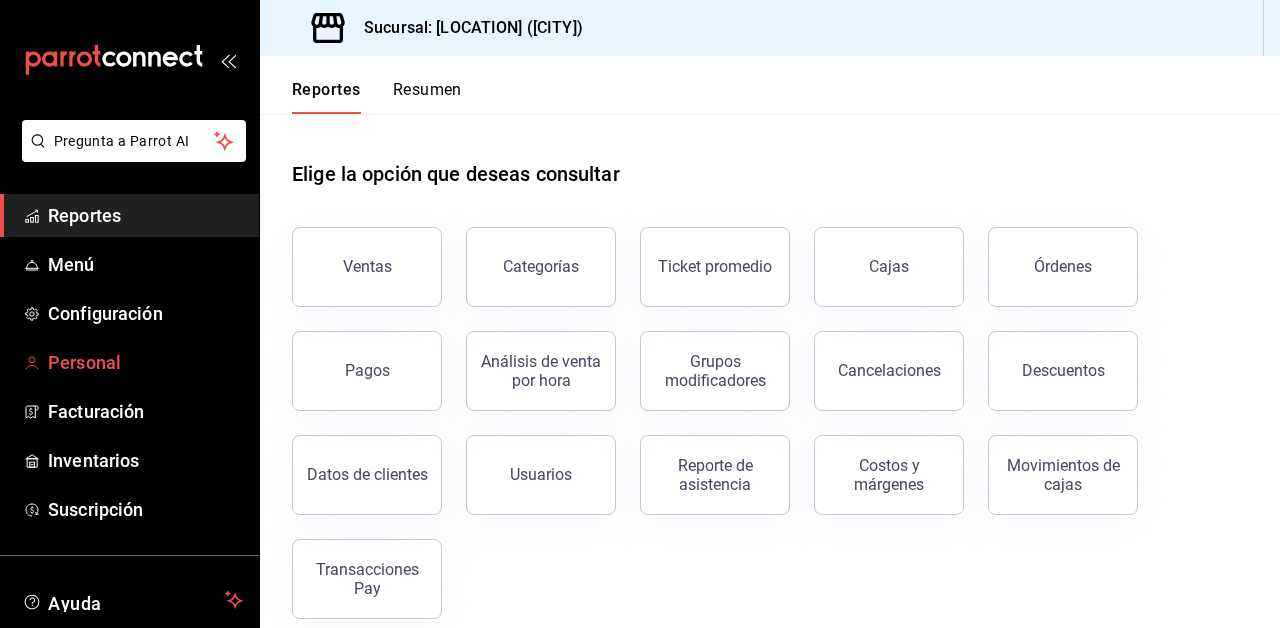 click on "Personal" at bounding box center [145, 362] 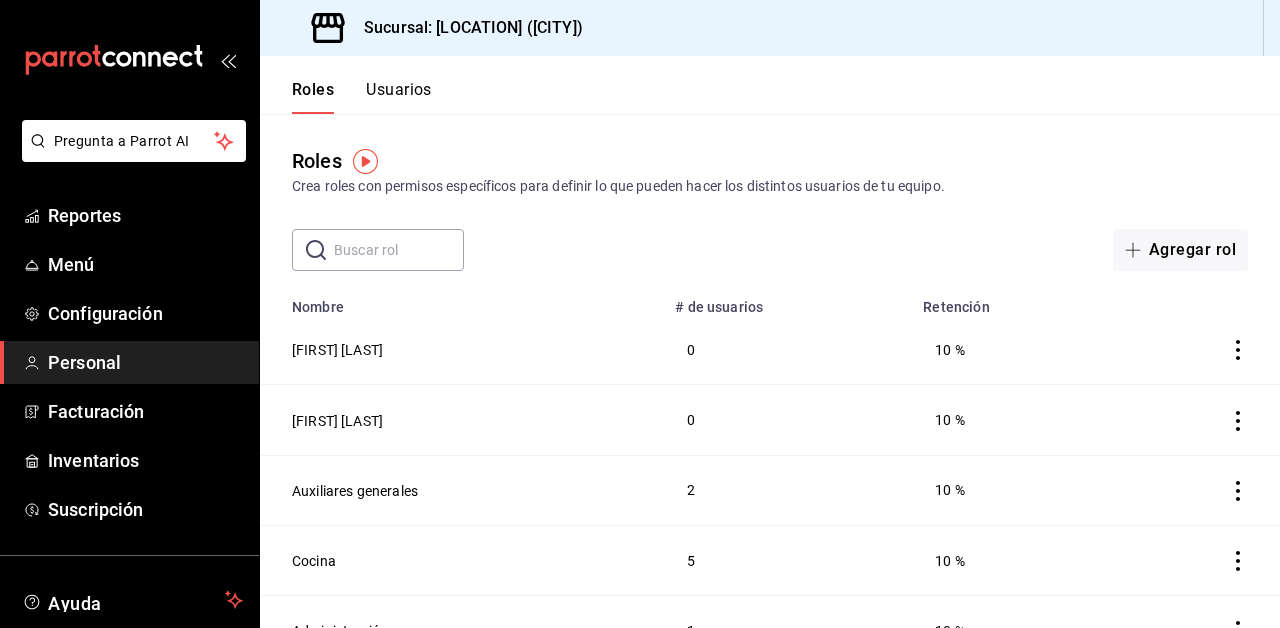 click on "Usuarios" at bounding box center [399, 97] 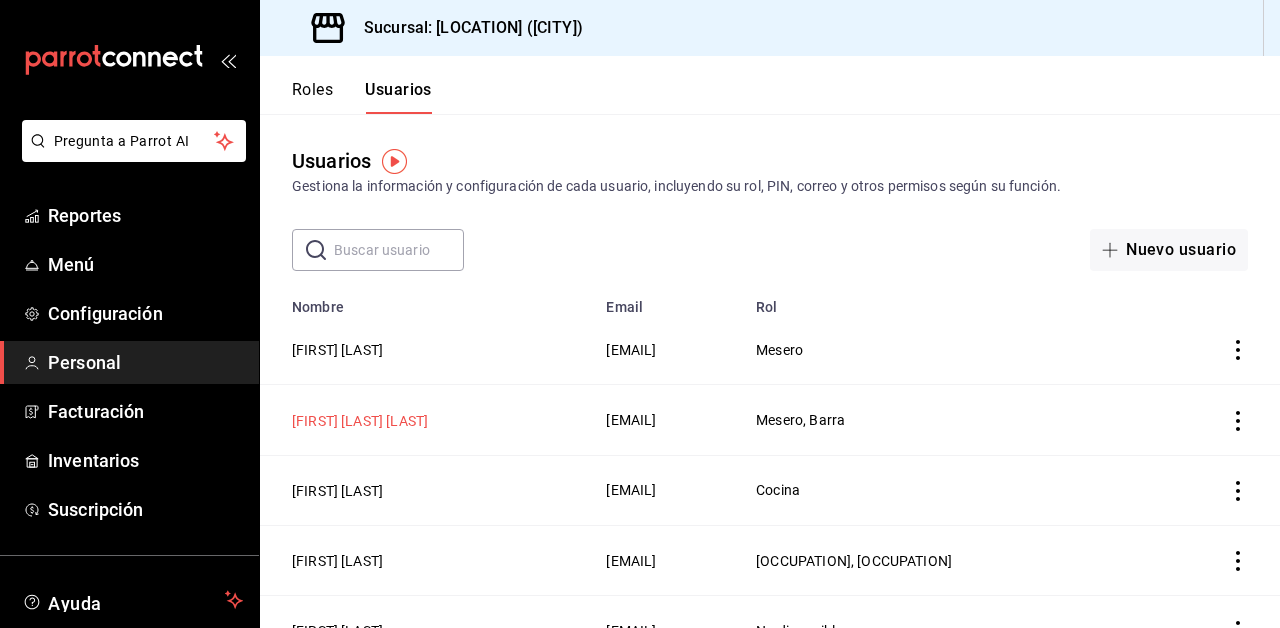 click on "[FIRST] [LAST] [LAST]" at bounding box center (360, 421) 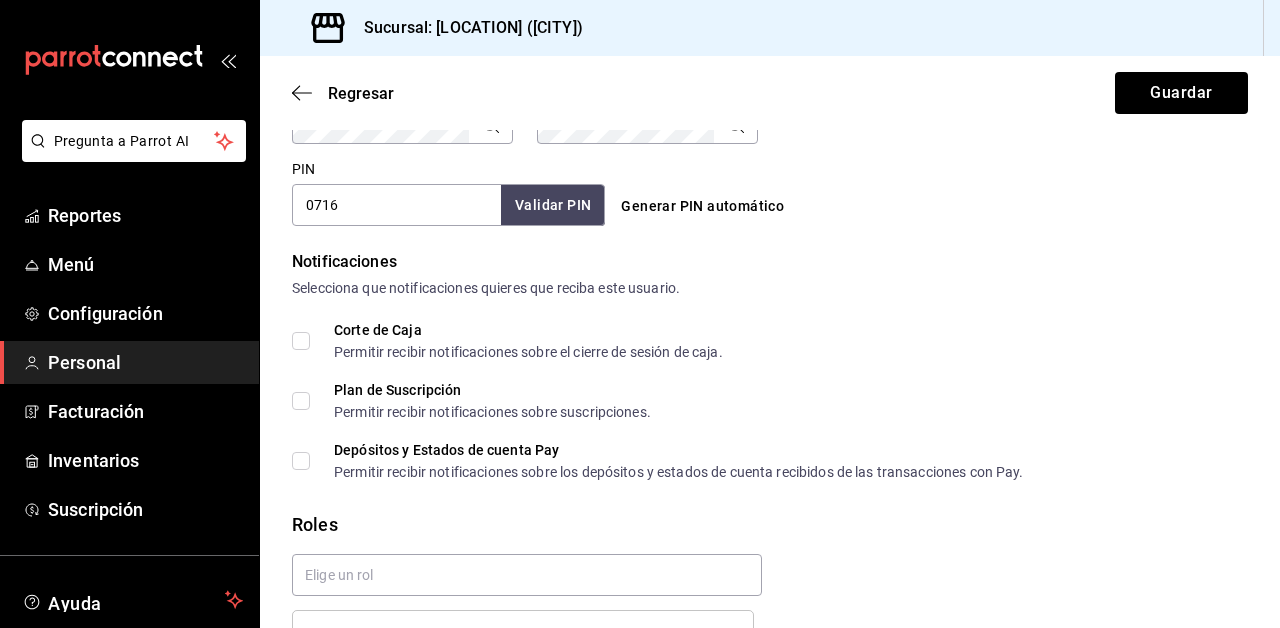 scroll, scrollTop: 913, scrollLeft: 0, axis: vertical 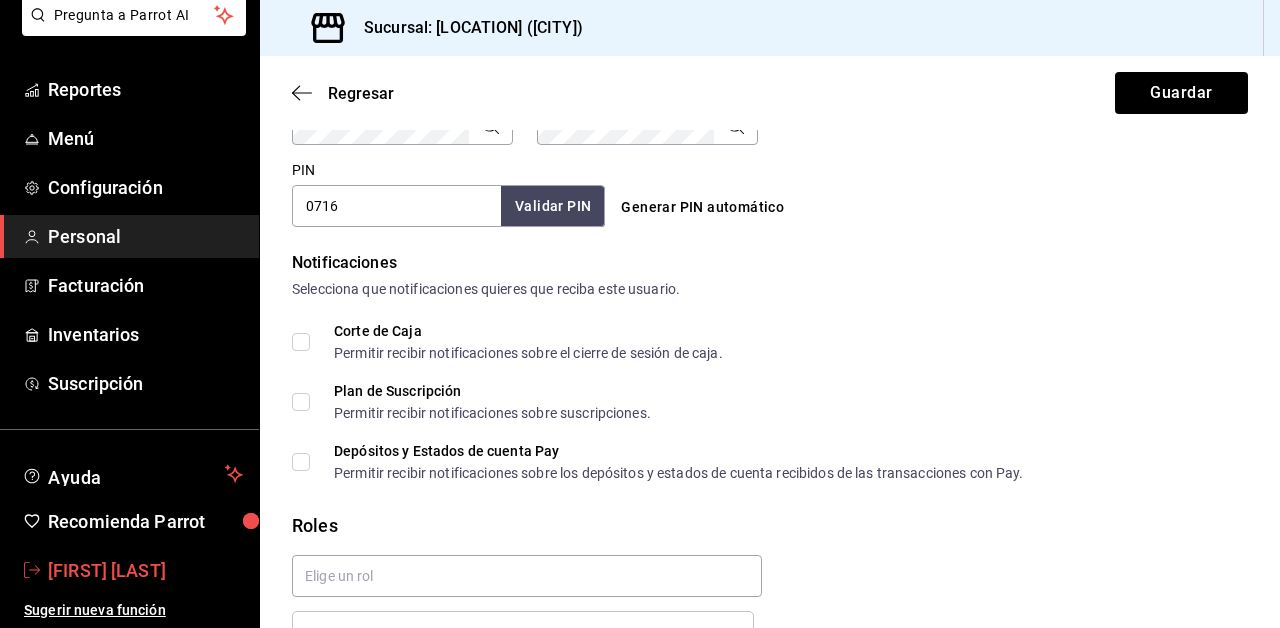 click on "[FIRST] [LAST]" at bounding box center (145, 570) 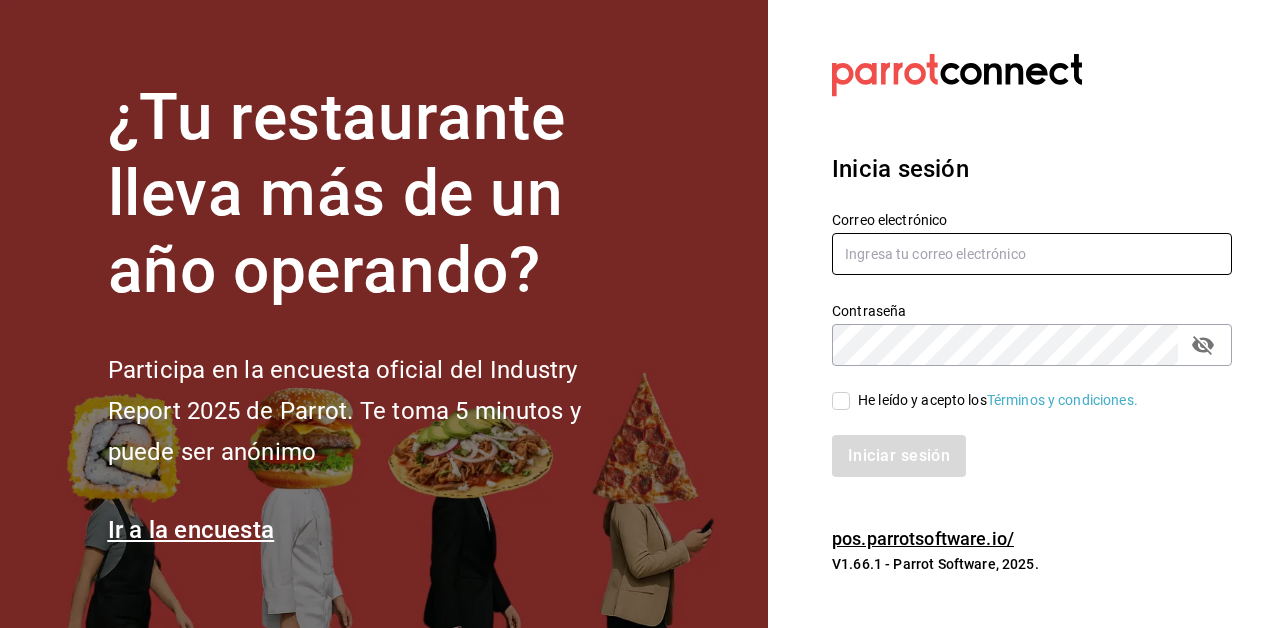 type on "[EMAIL]" 